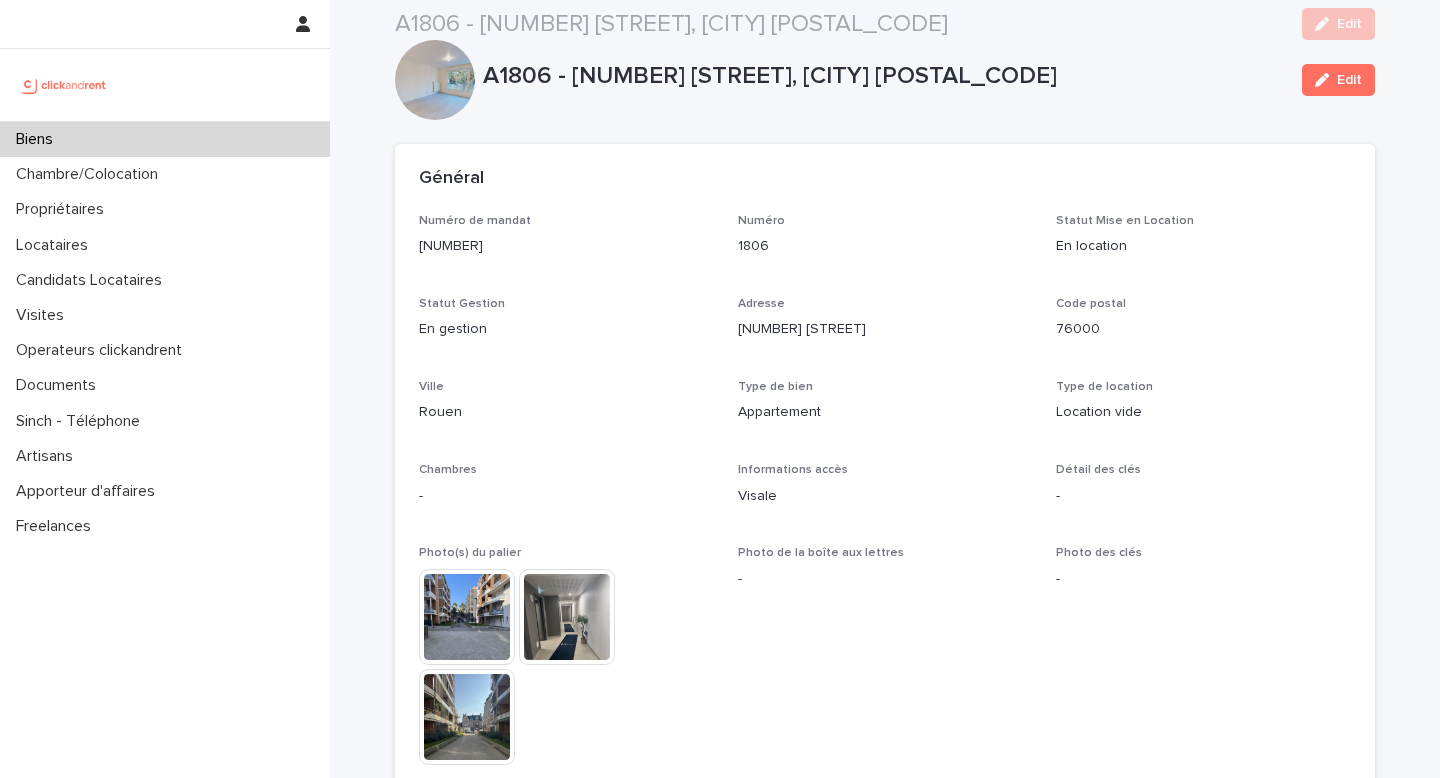 scroll, scrollTop: 0, scrollLeft: 0, axis: both 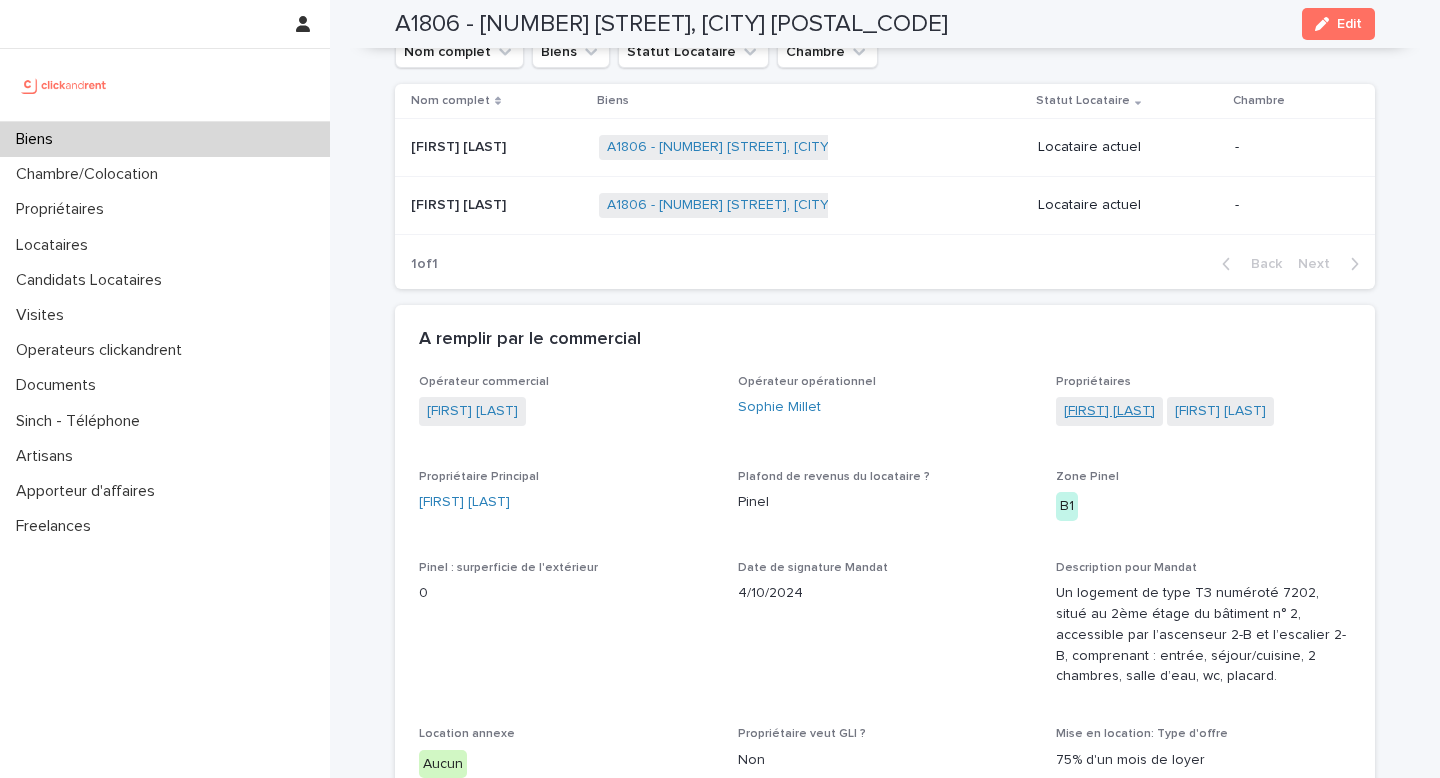 click on "[FIRST] [LAST]" at bounding box center (1109, 411) 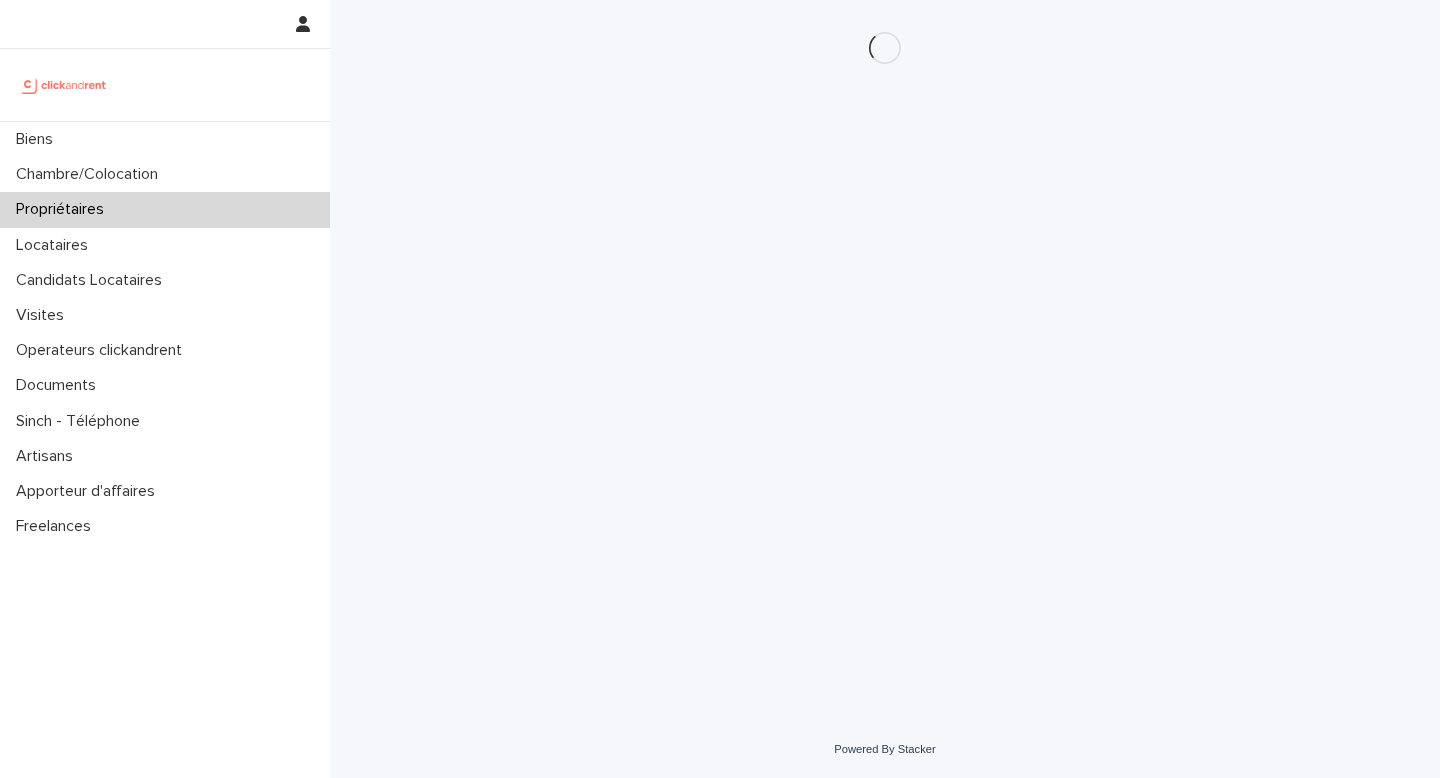 scroll, scrollTop: 0, scrollLeft: 0, axis: both 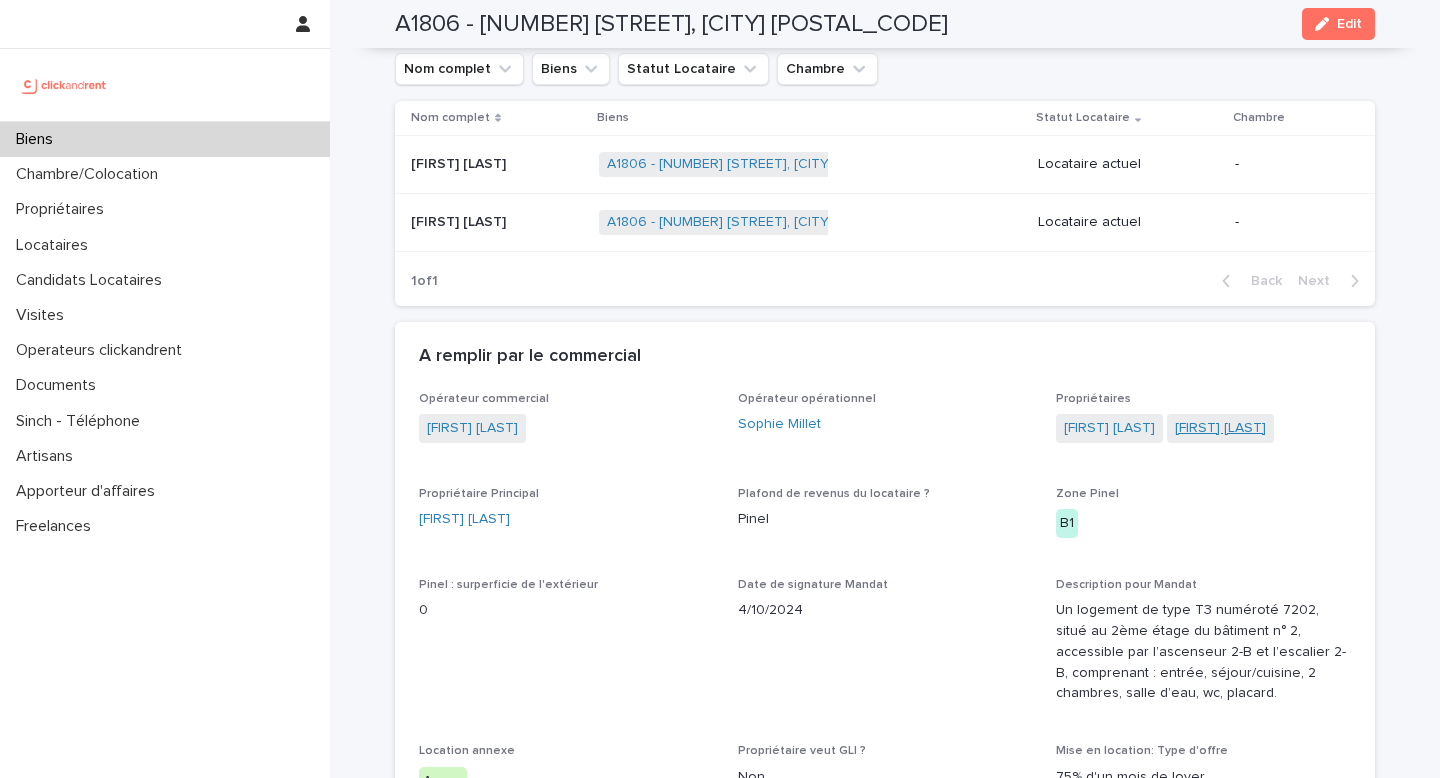 click on "[FIRST] [LAST]" at bounding box center [1220, 428] 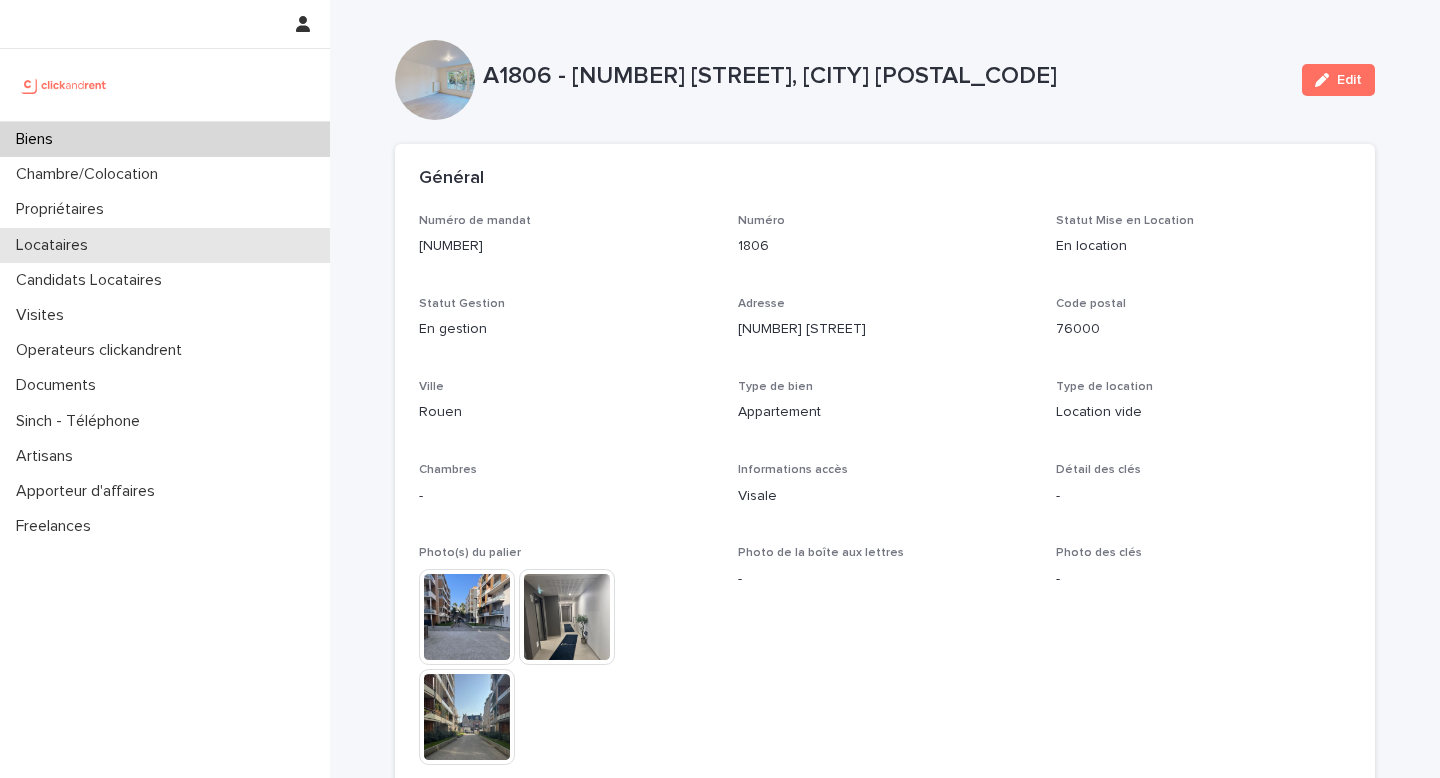 click on "Locataires" at bounding box center (165, 245) 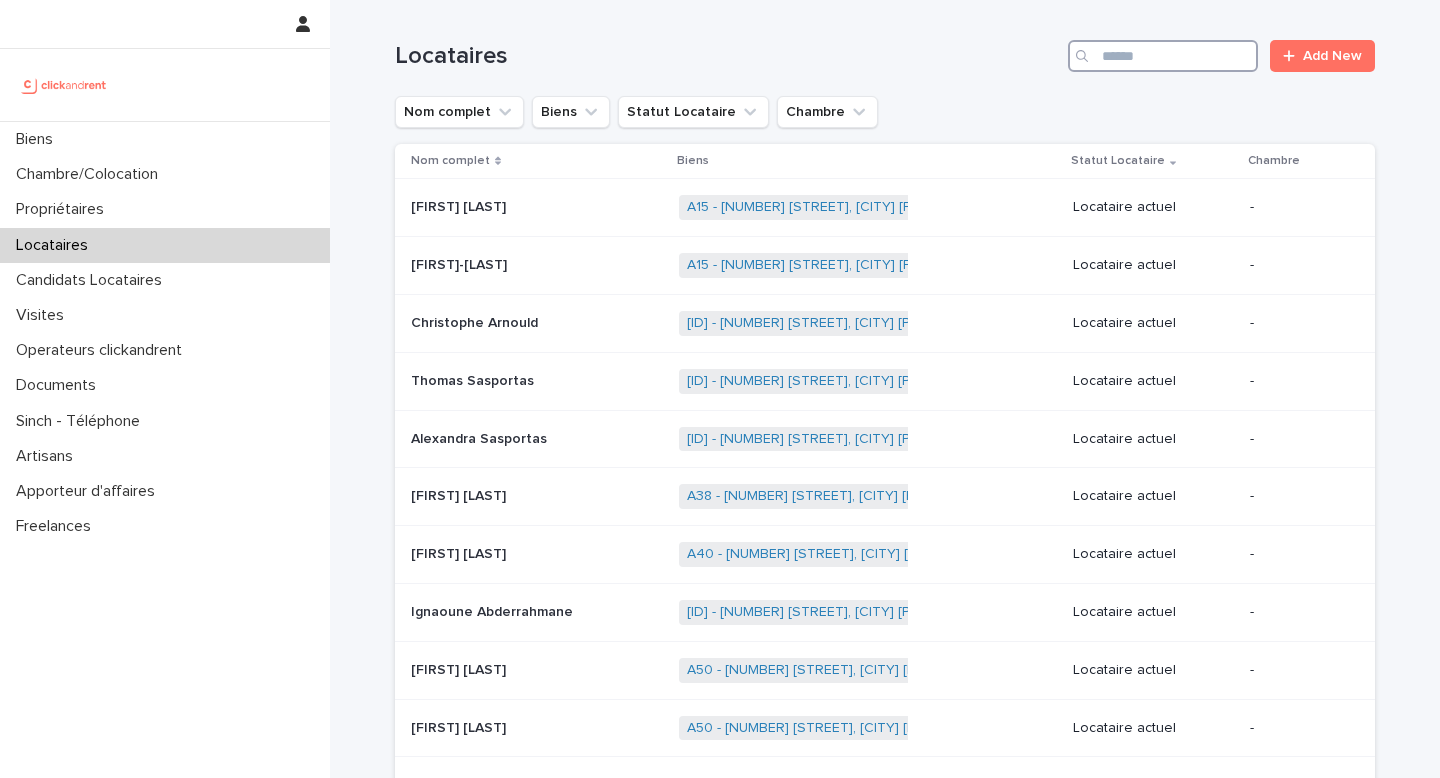 click at bounding box center [1163, 56] 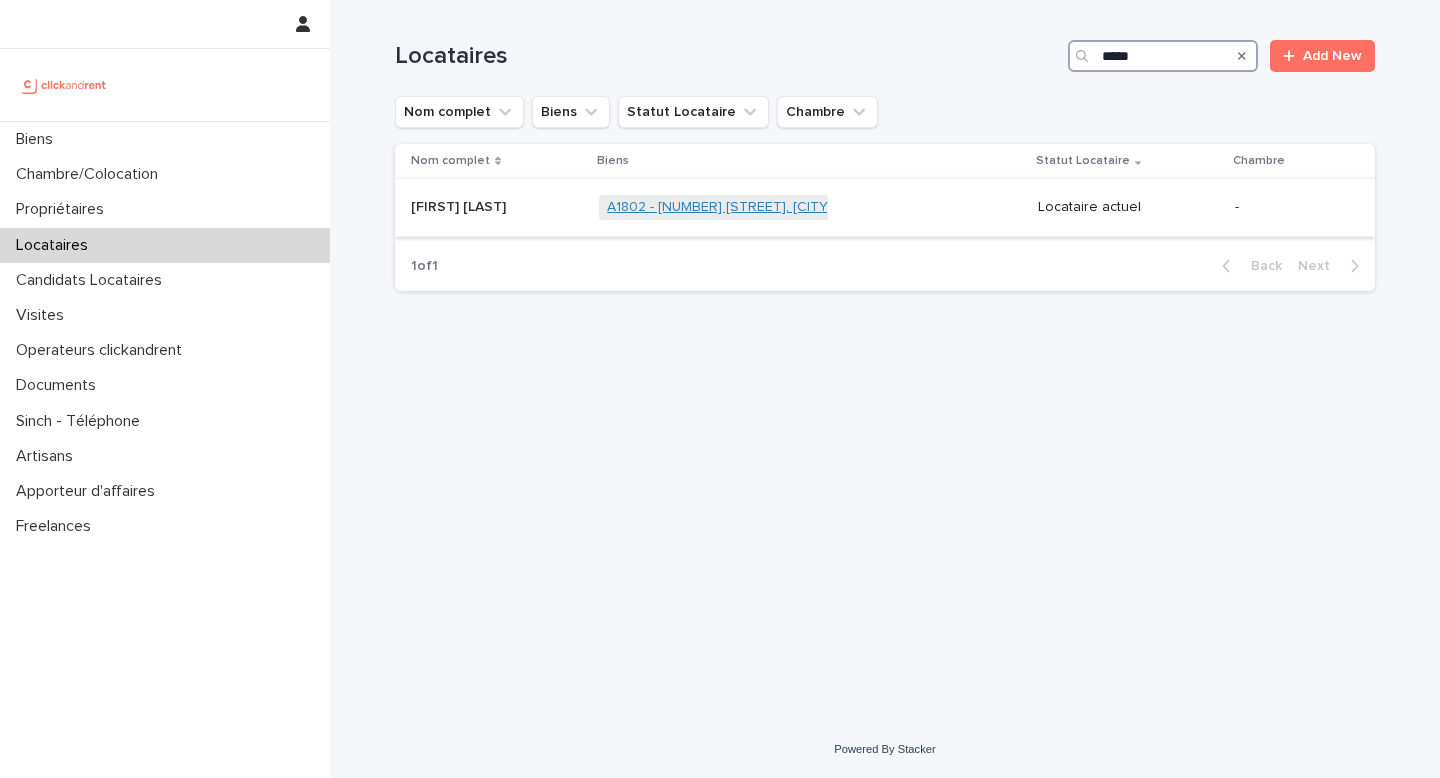 type on "*****" 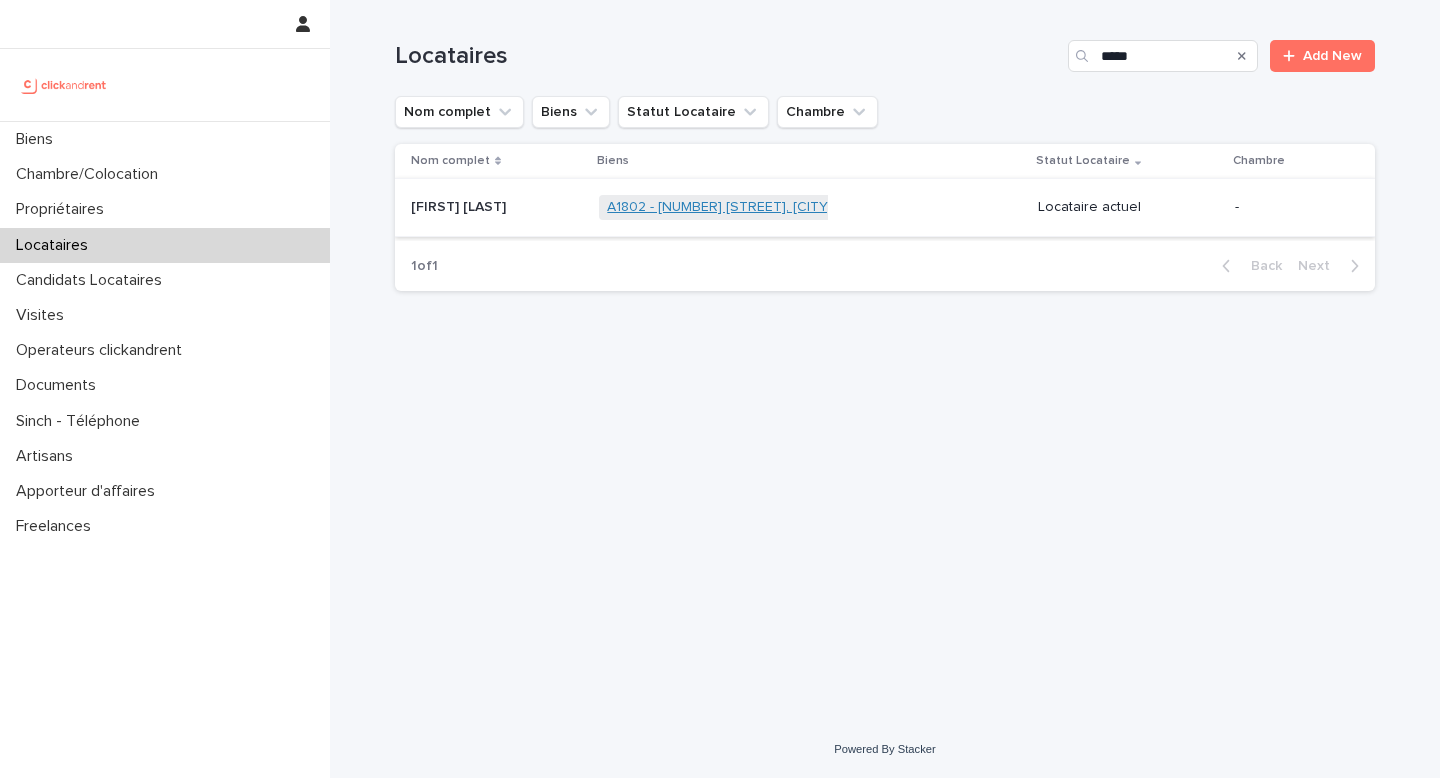click on "A1802 - [NUMBER] [STREET], [CITY] [POSTAL_CODE]" at bounding box center (775, 207) 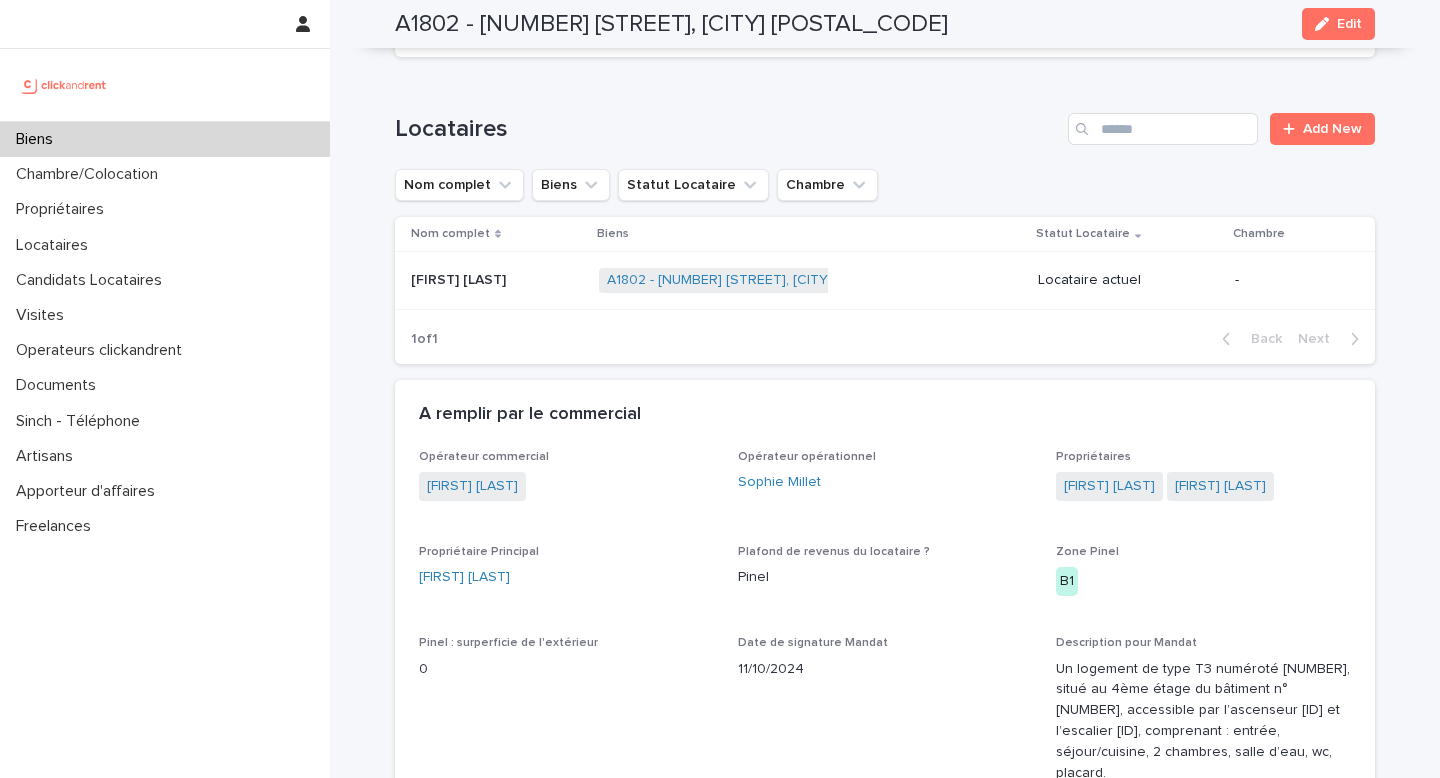scroll, scrollTop: 1117, scrollLeft: 0, axis: vertical 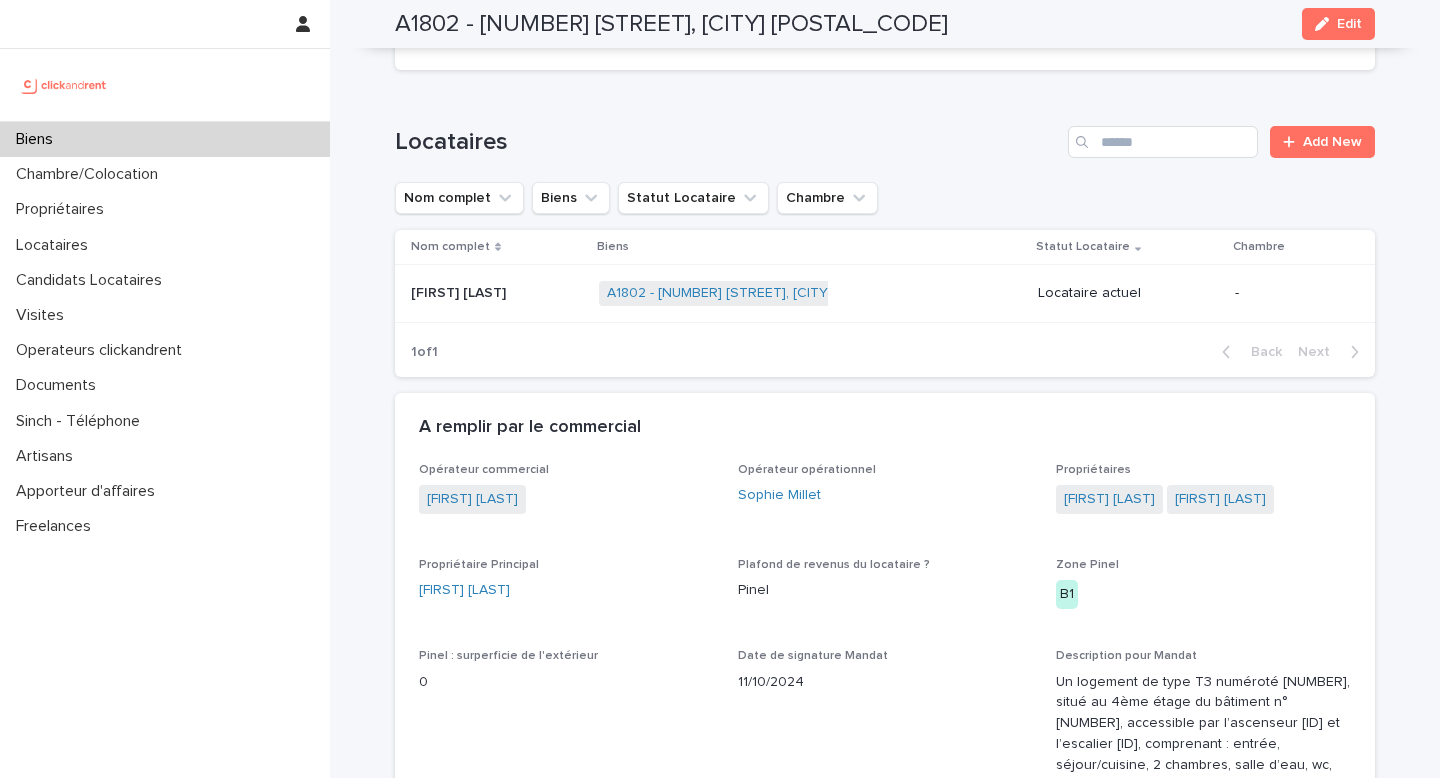 click on "[FIRST] [LAST] [FIRST] [LAST]" at bounding box center (493, 294) 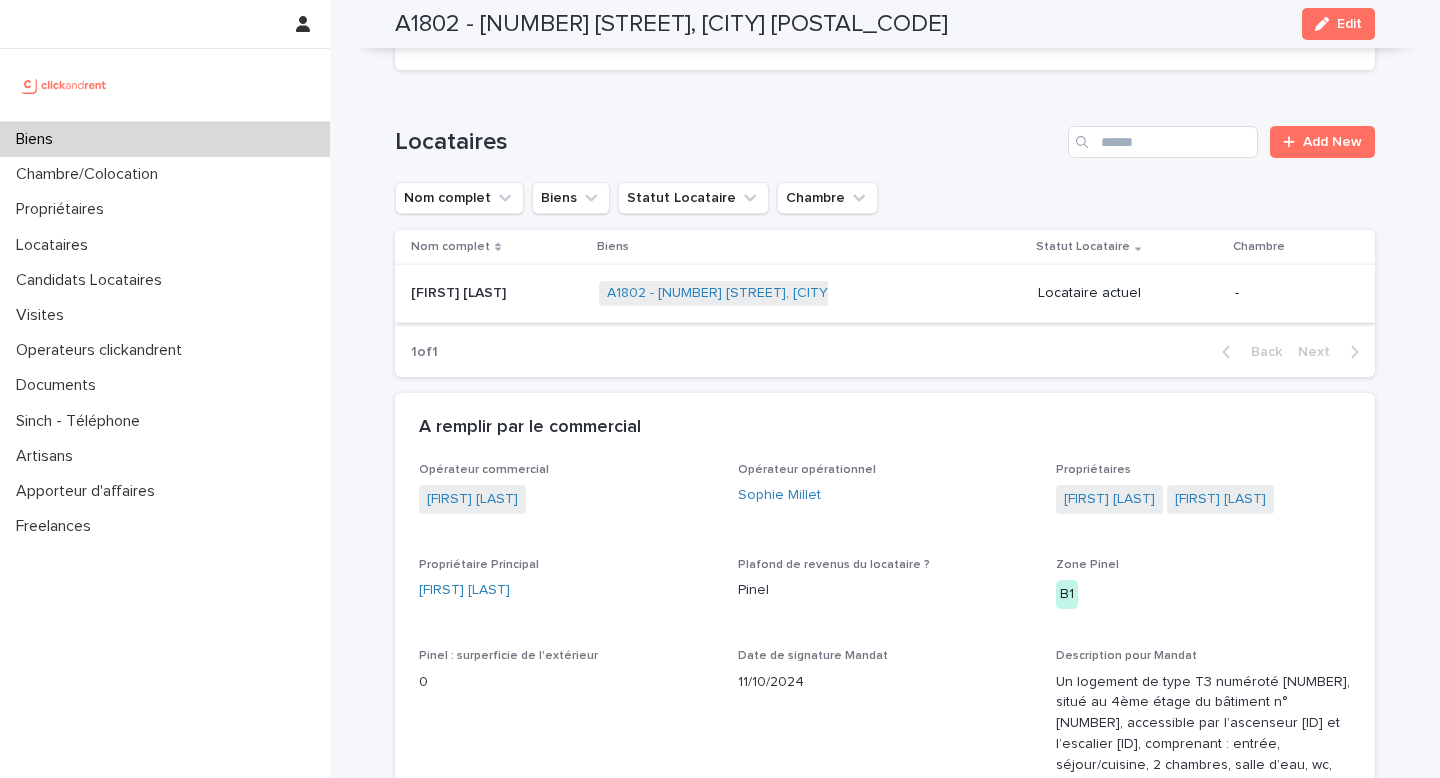scroll, scrollTop: 0, scrollLeft: 0, axis: both 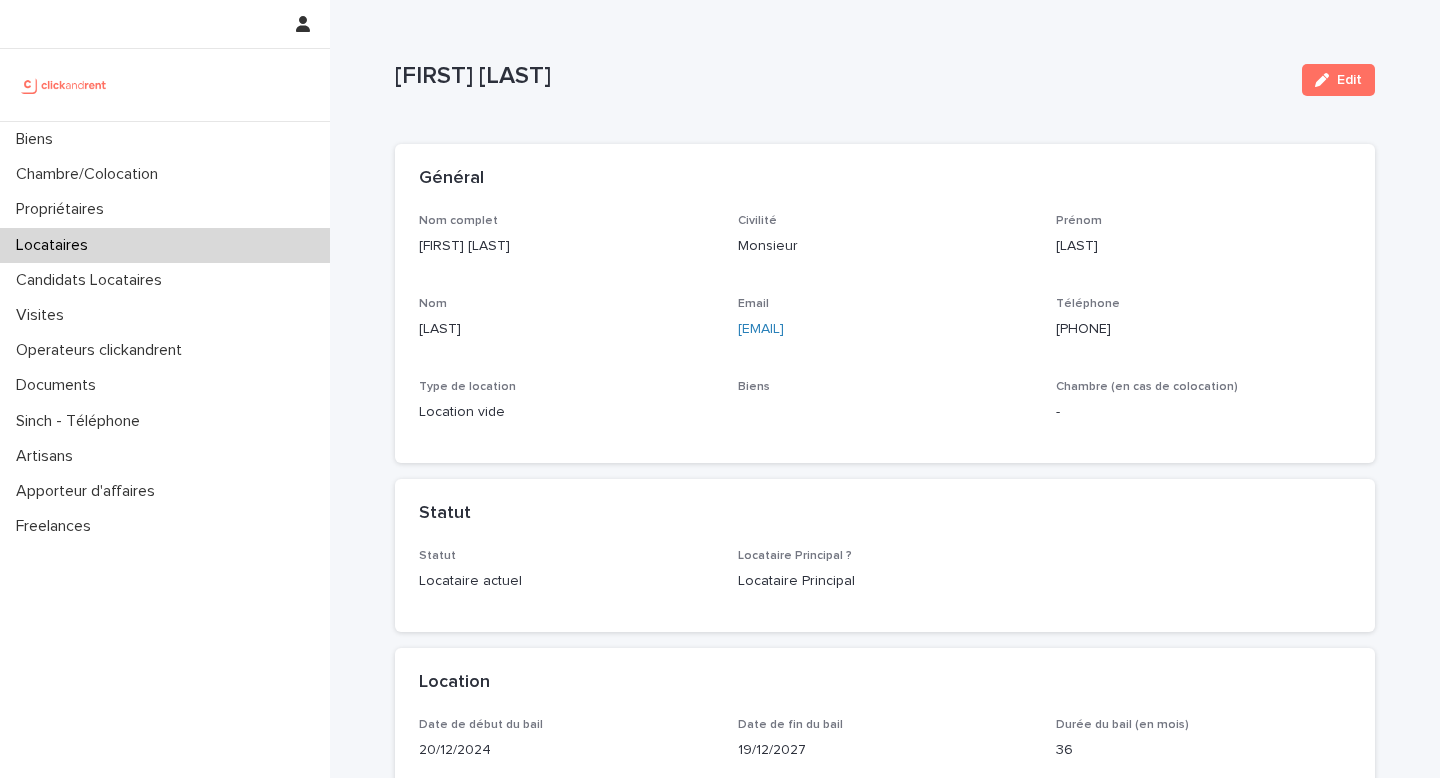 click on "[PHONE]" at bounding box center [1083, 329] 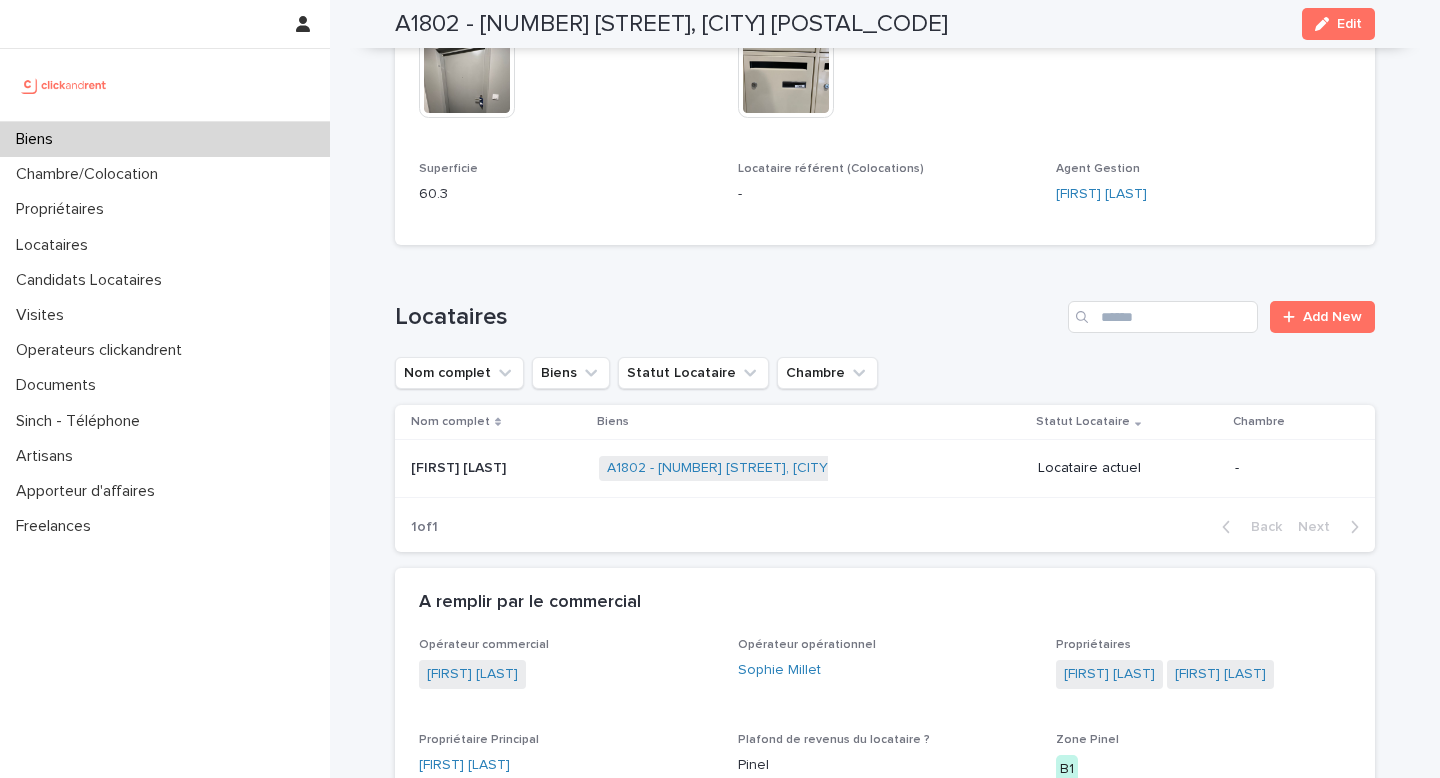 scroll, scrollTop: 1102, scrollLeft: 0, axis: vertical 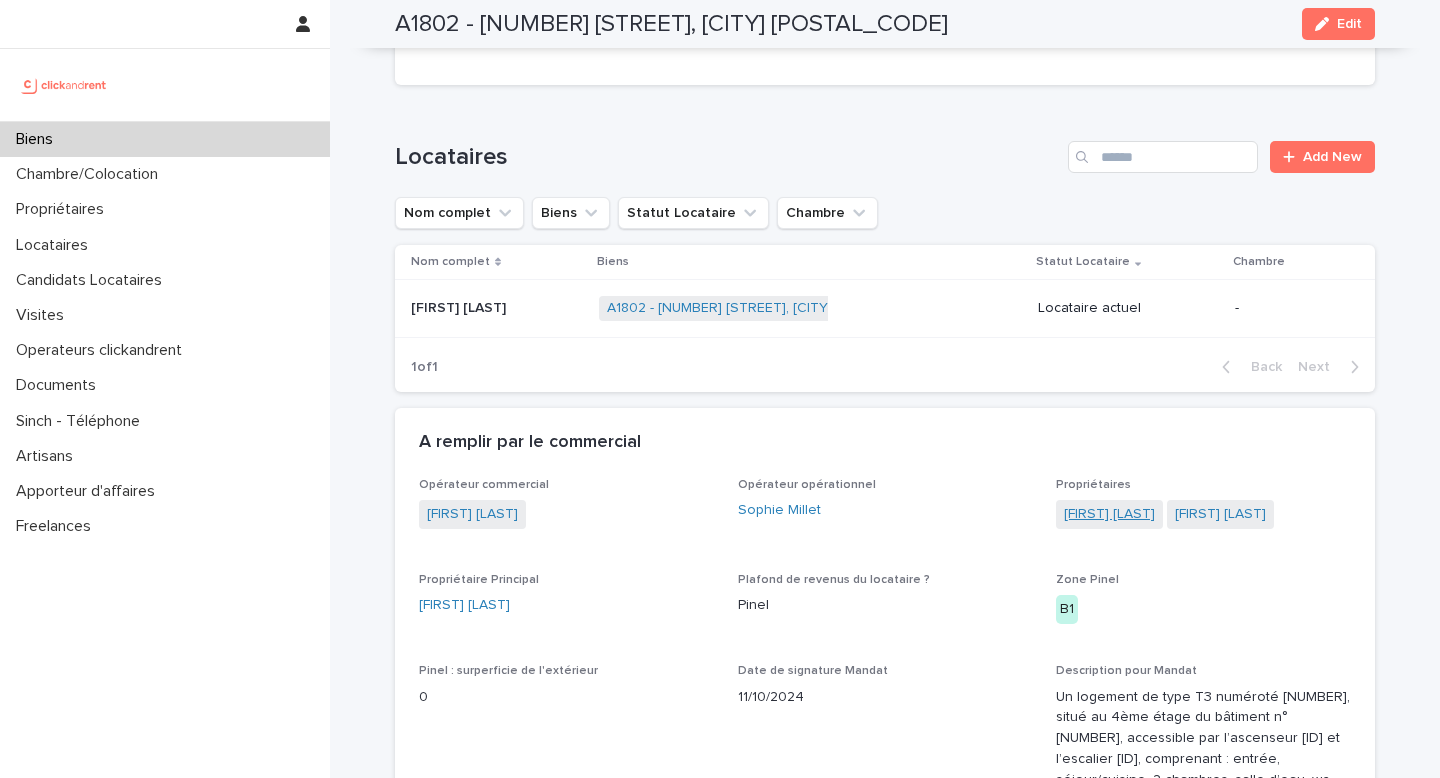 click on "[FIRST] [LAST]" at bounding box center [1109, 514] 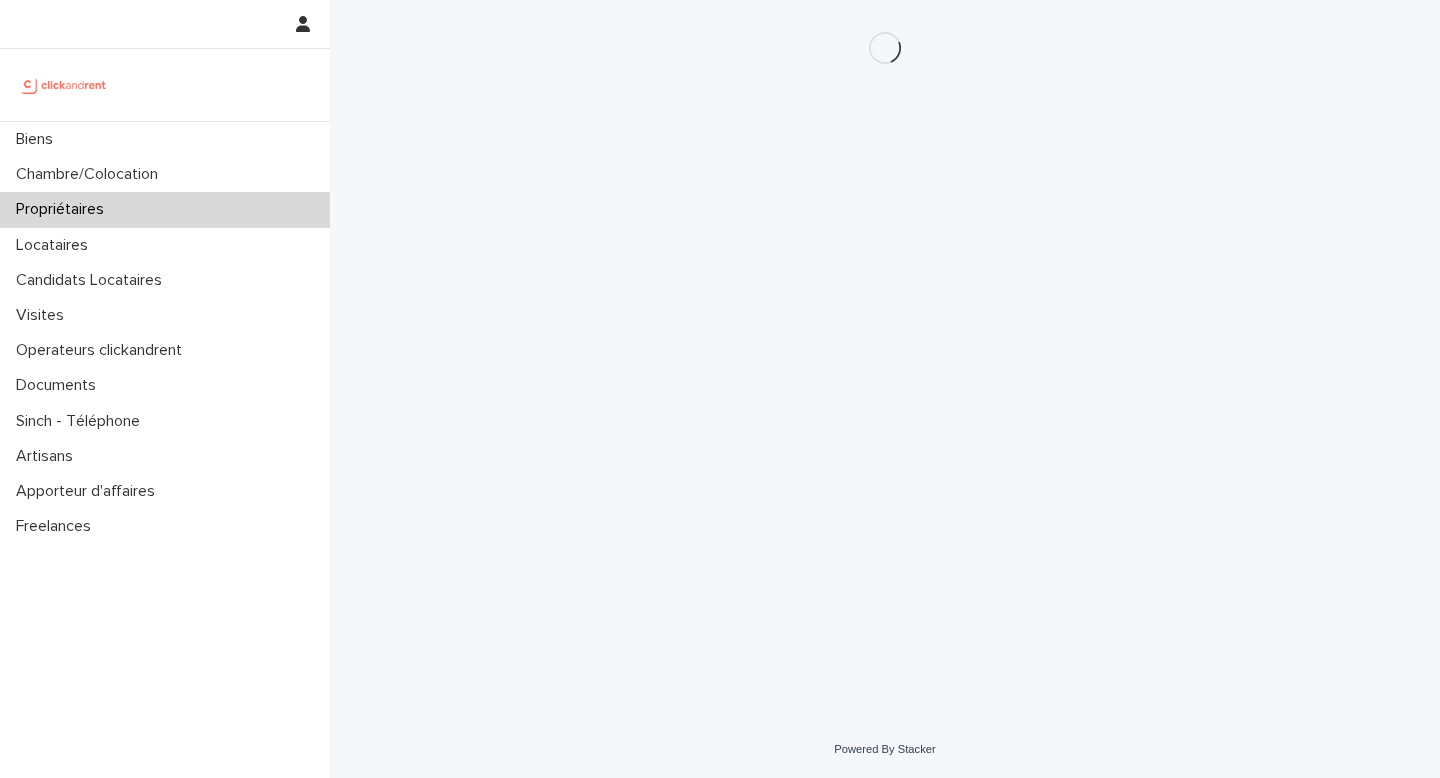 scroll, scrollTop: 0, scrollLeft: 0, axis: both 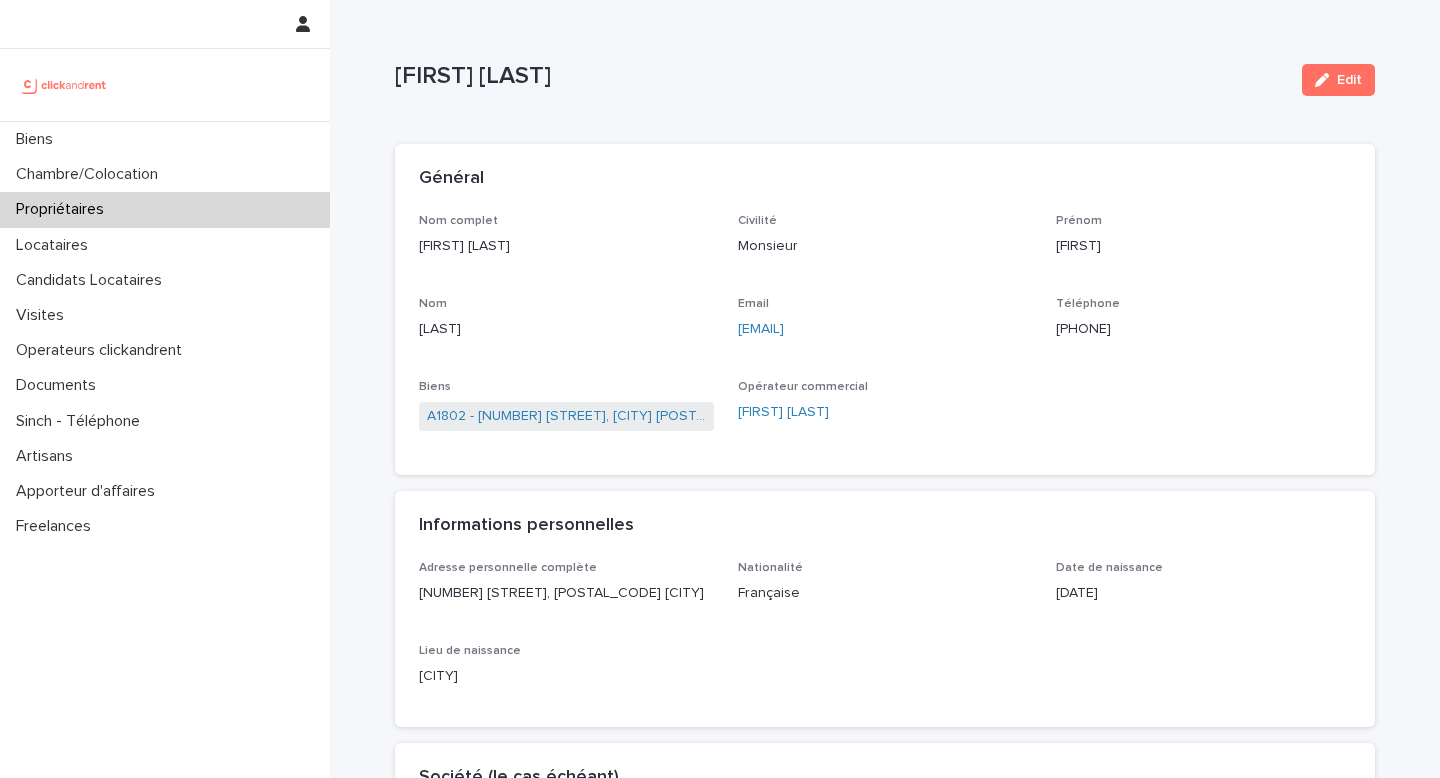 click on "[PHONE]" at bounding box center [1203, 329] 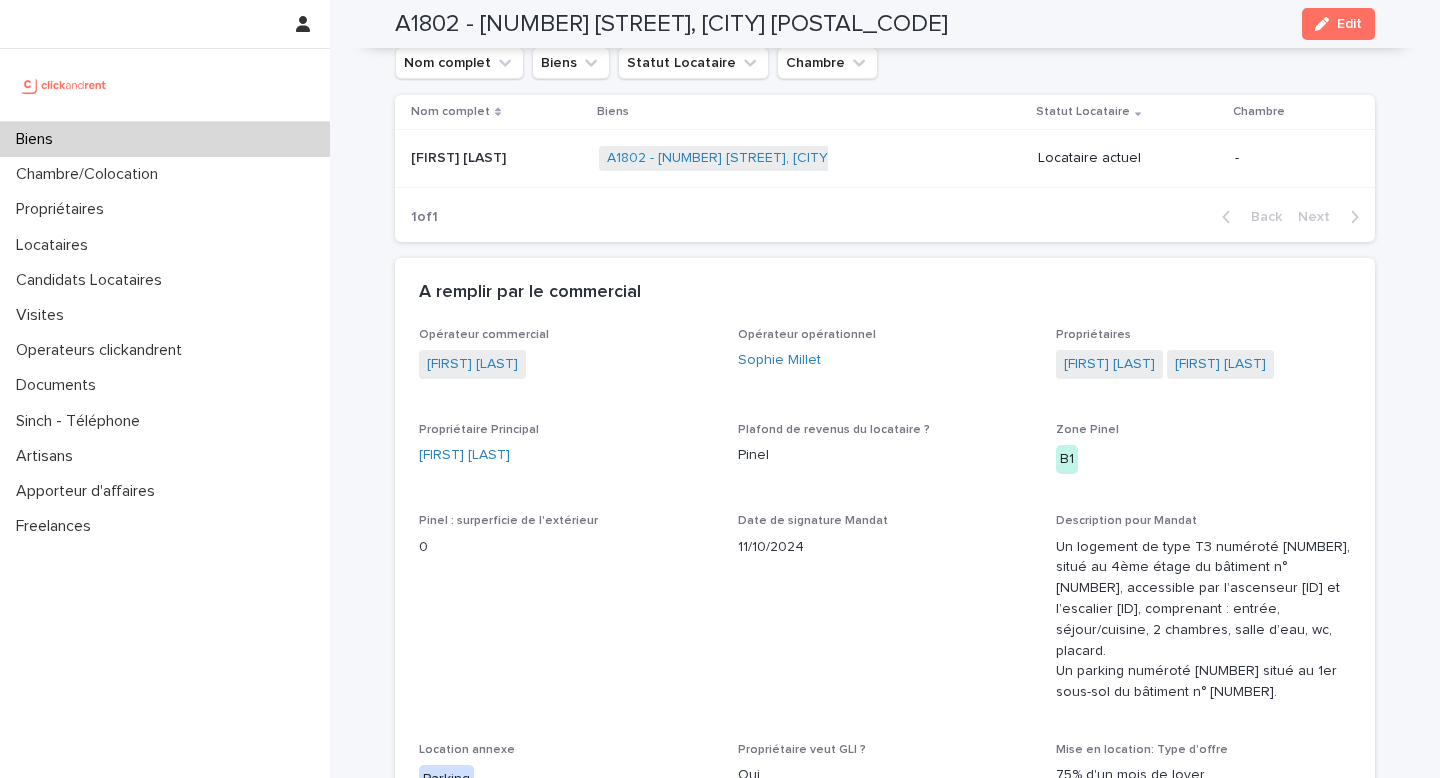scroll, scrollTop: 1252, scrollLeft: 0, axis: vertical 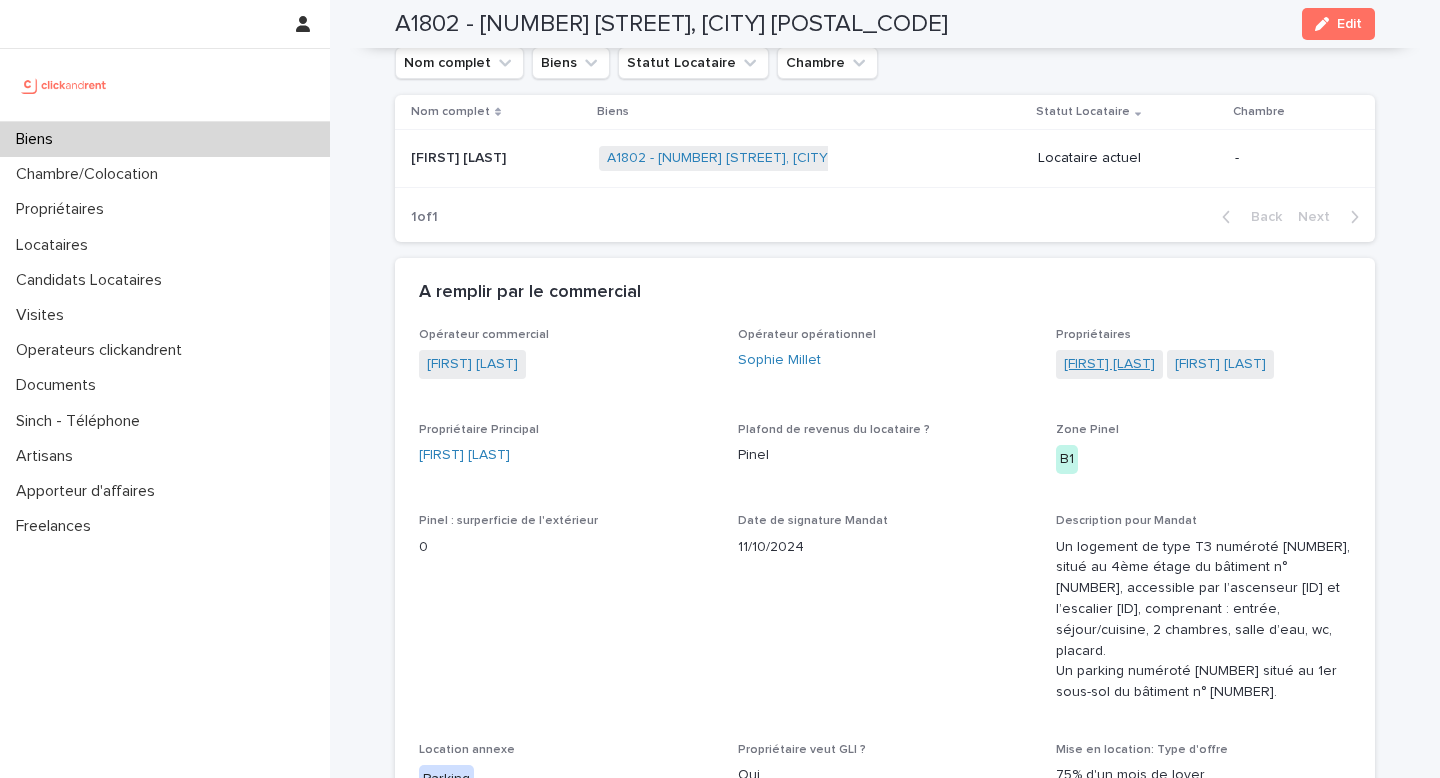 click on "[FIRST] [LAST]" at bounding box center (1109, 364) 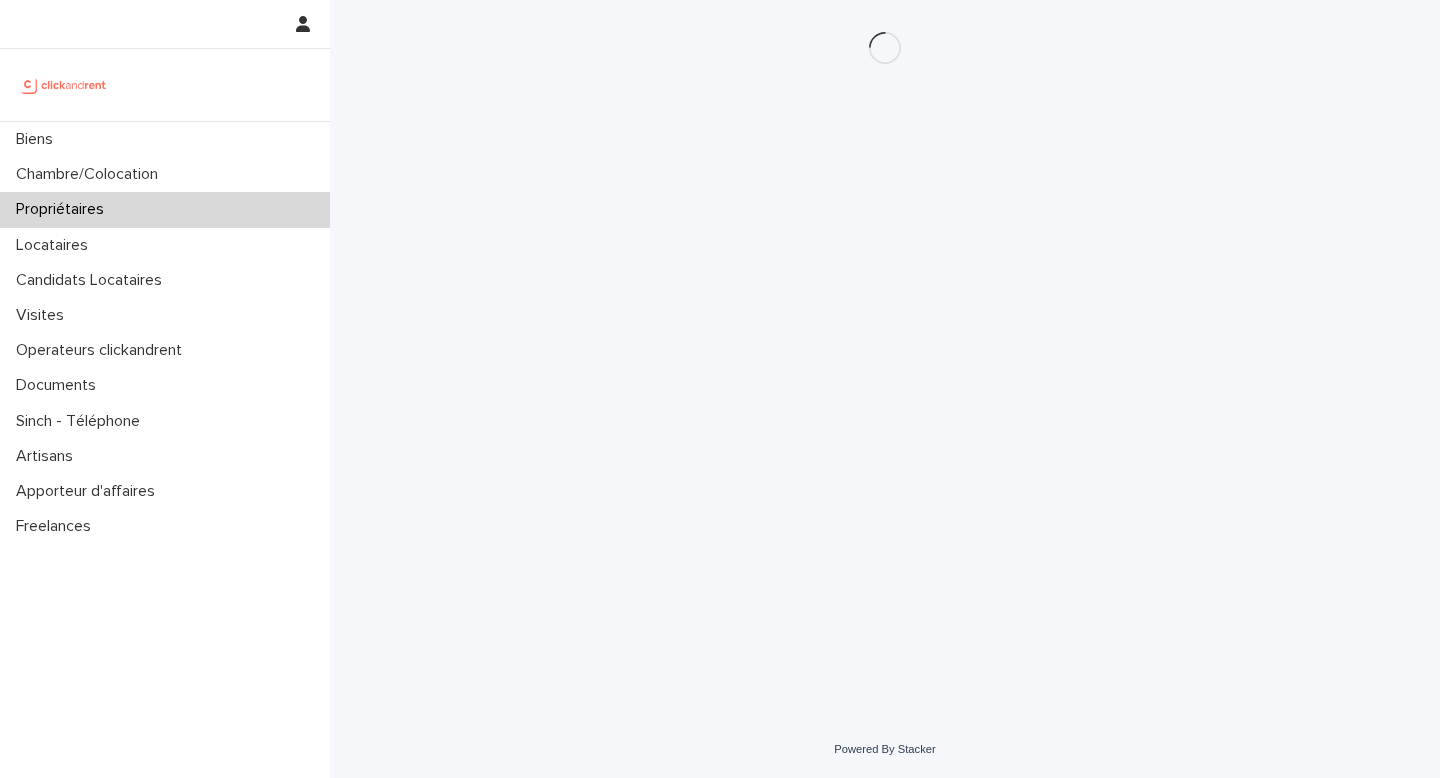 scroll, scrollTop: 0, scrollLeft: 0, axis: both 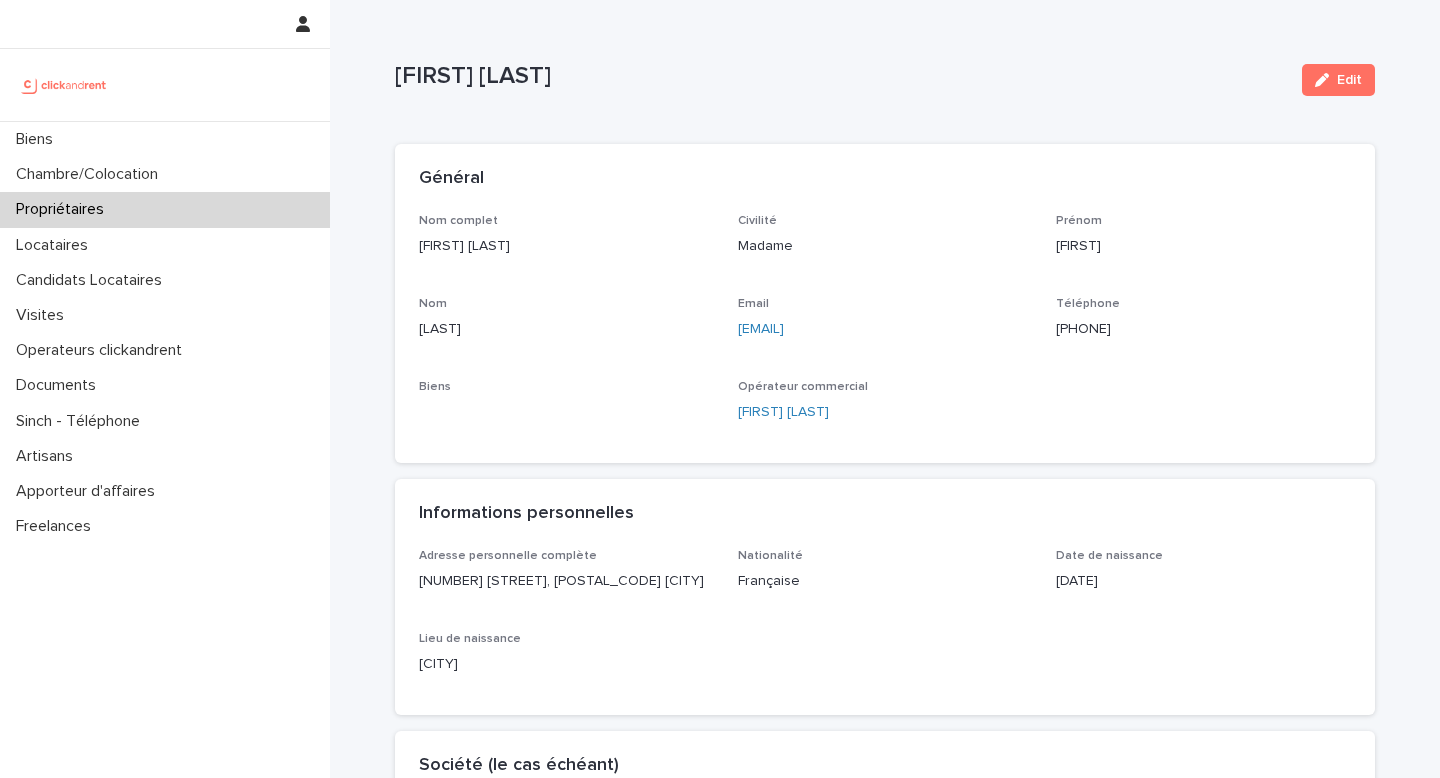 click on "[PHONE]" 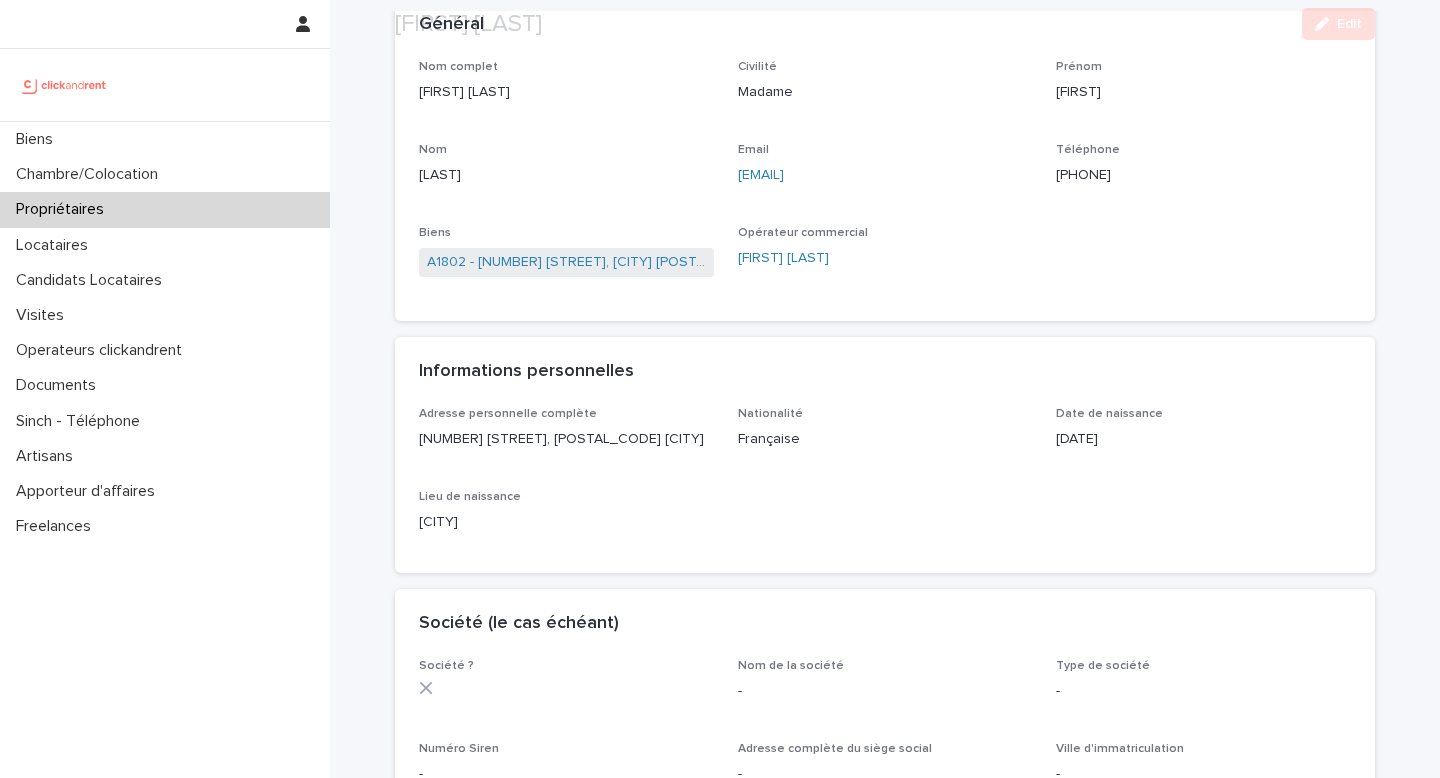 scroll, scrollTop: 156, scrollLeft: 0, axis: vertical 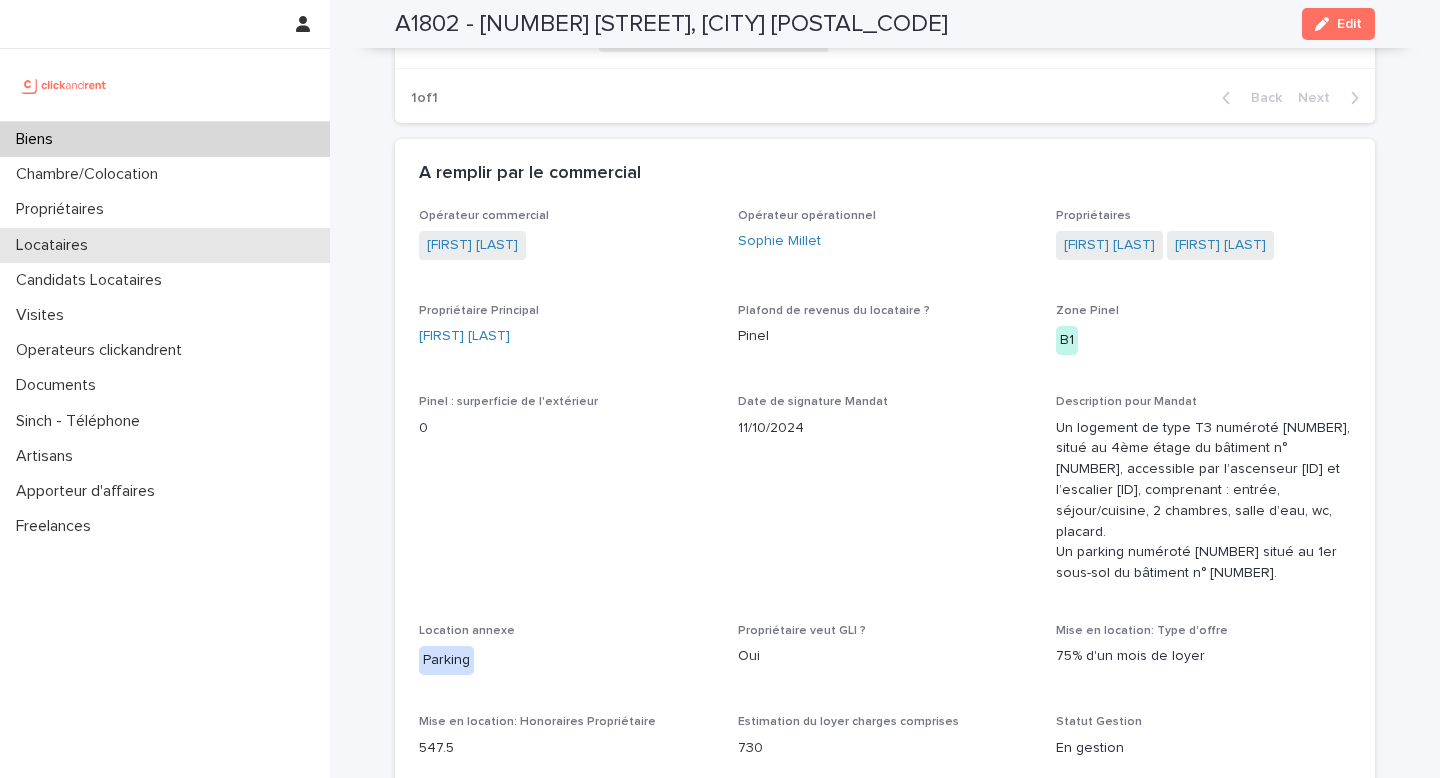 click on "Locataires" at bounding box center [165, 245] 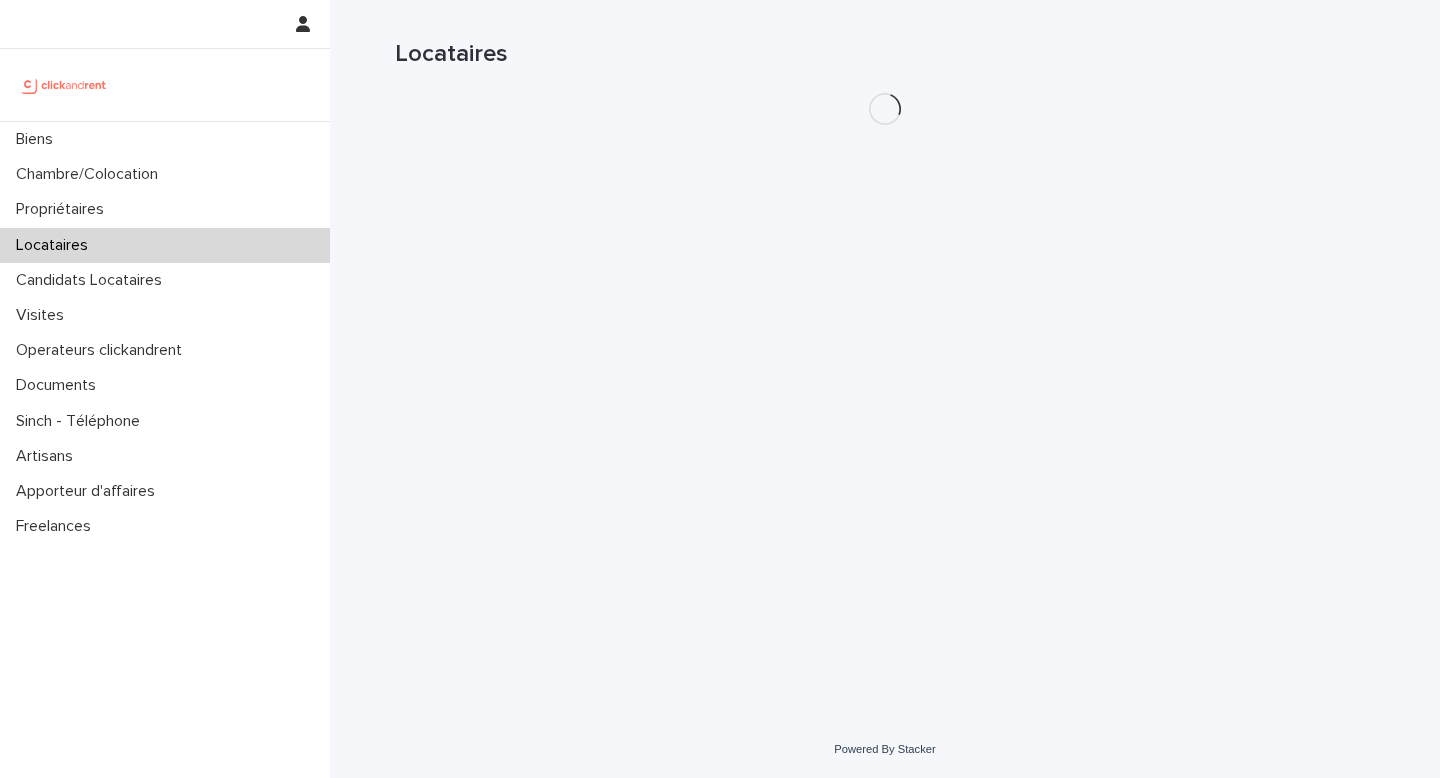 scroll, scrollTop: 0, scrollLeft: 0, axis: both 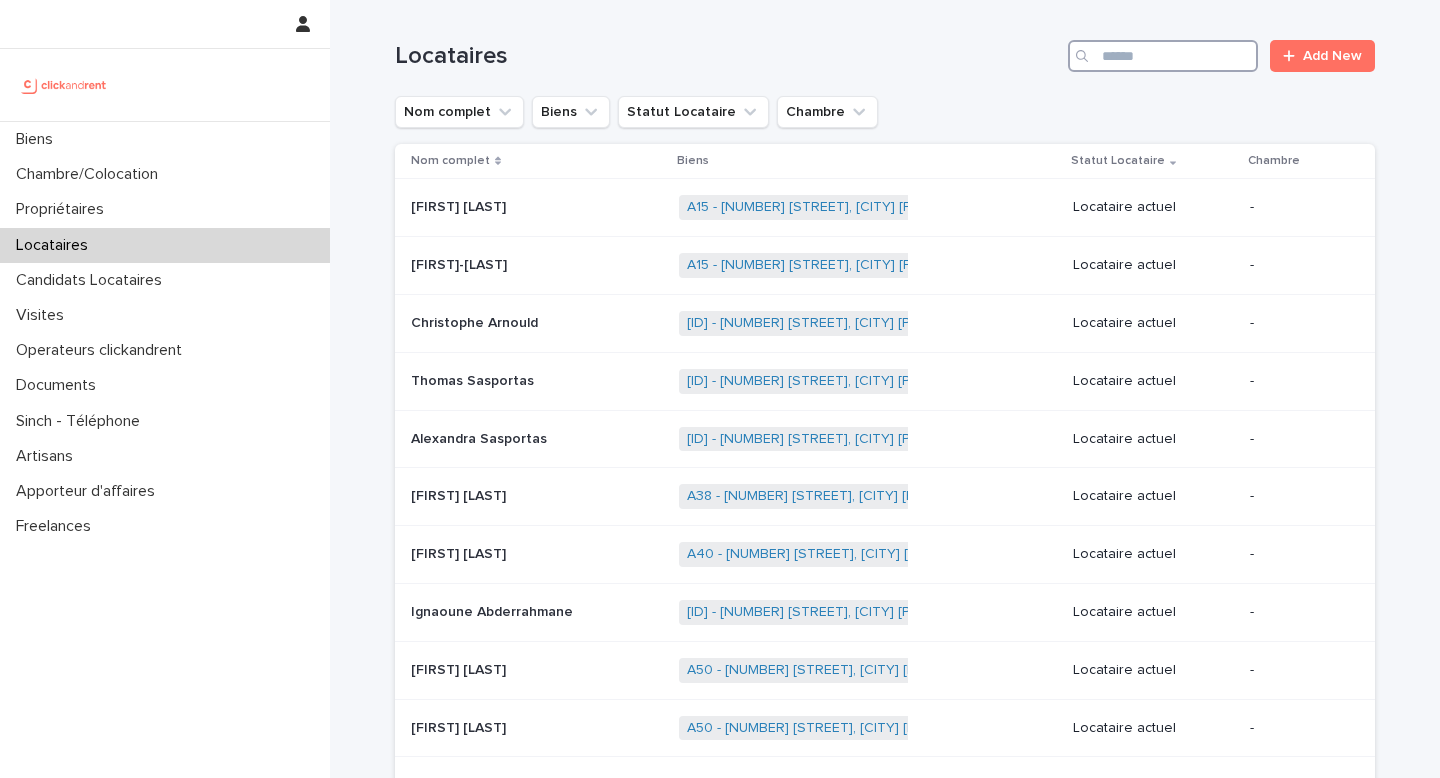 click at bounding box center (1163, 56) 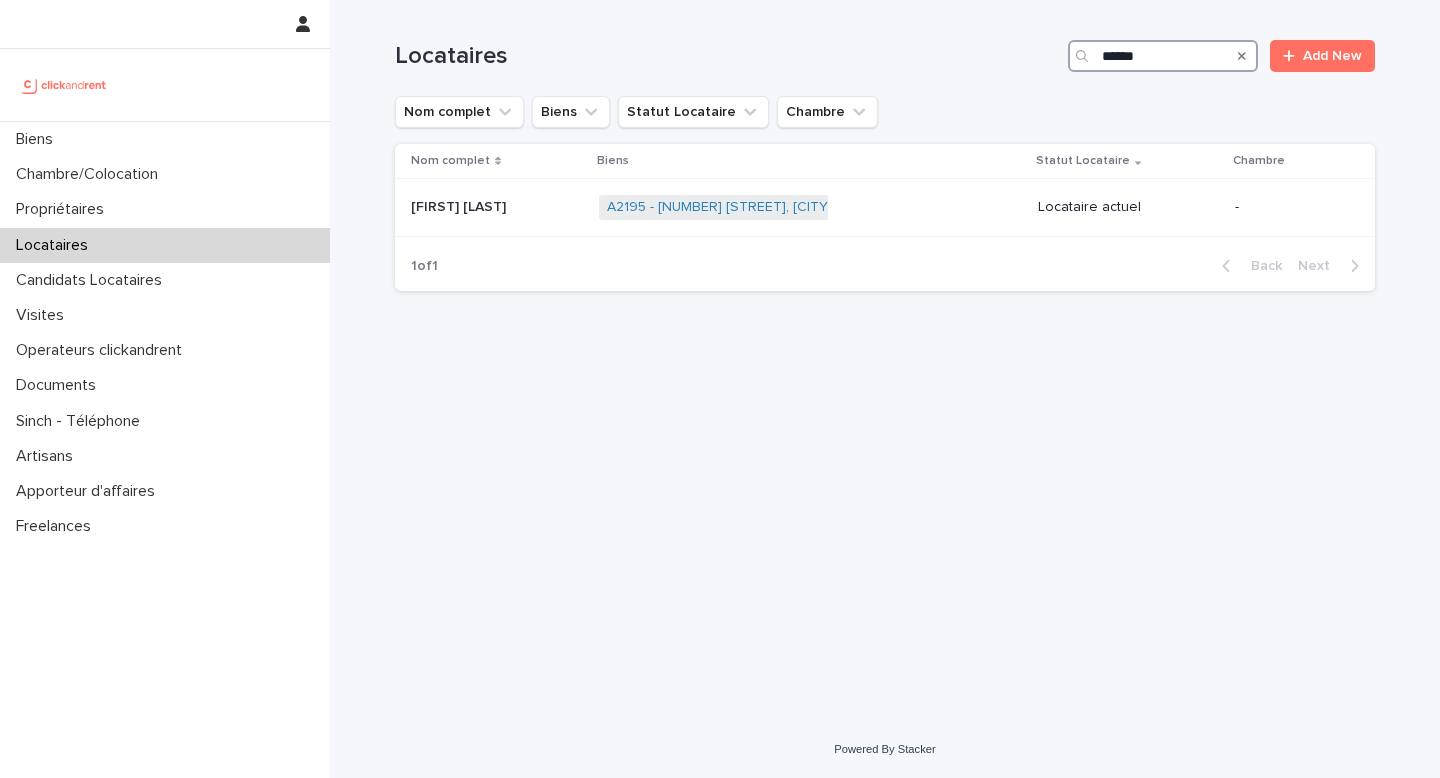type on "******" 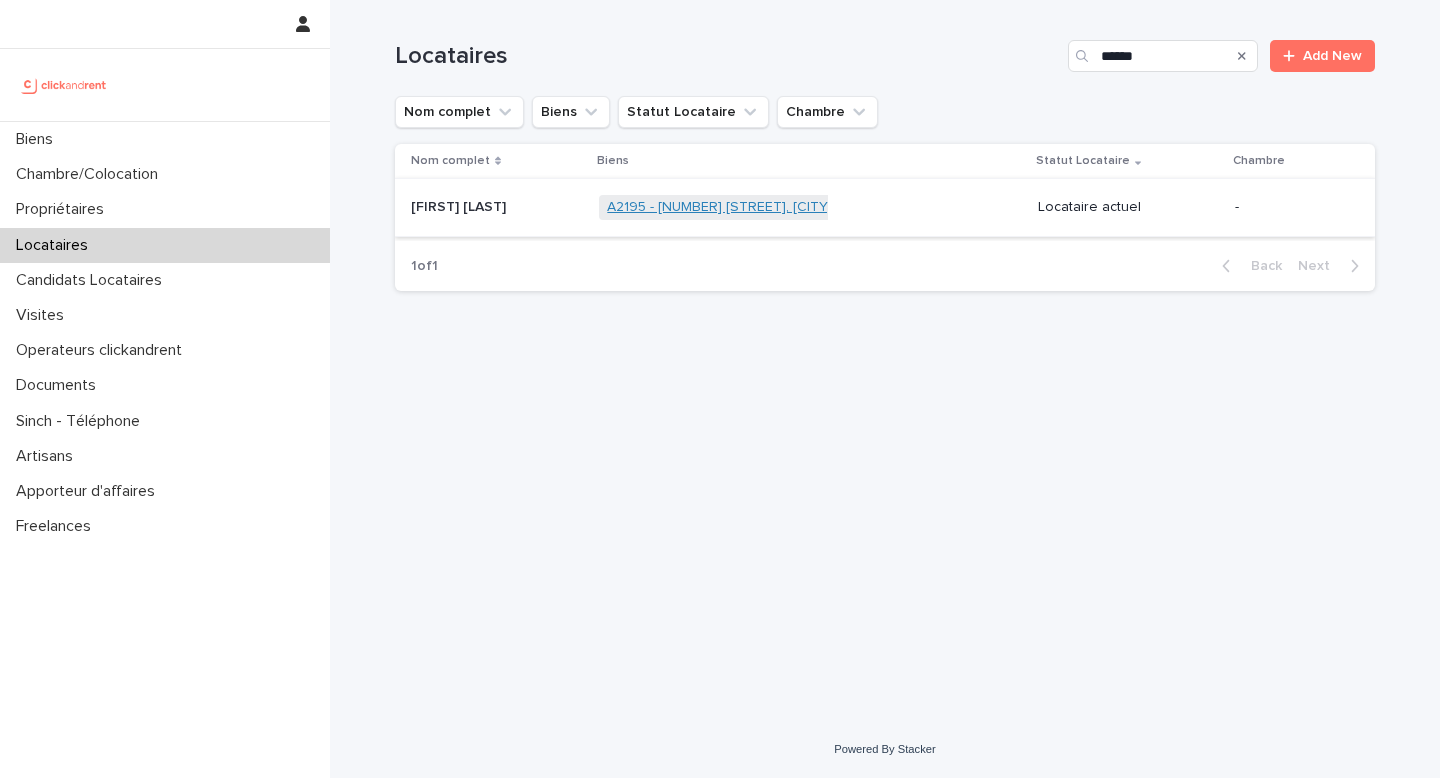 click on "A2195 - [NUMBER] [STREET], [CITY] [POSTAL_CODE]" at bounding box center [775, 207] 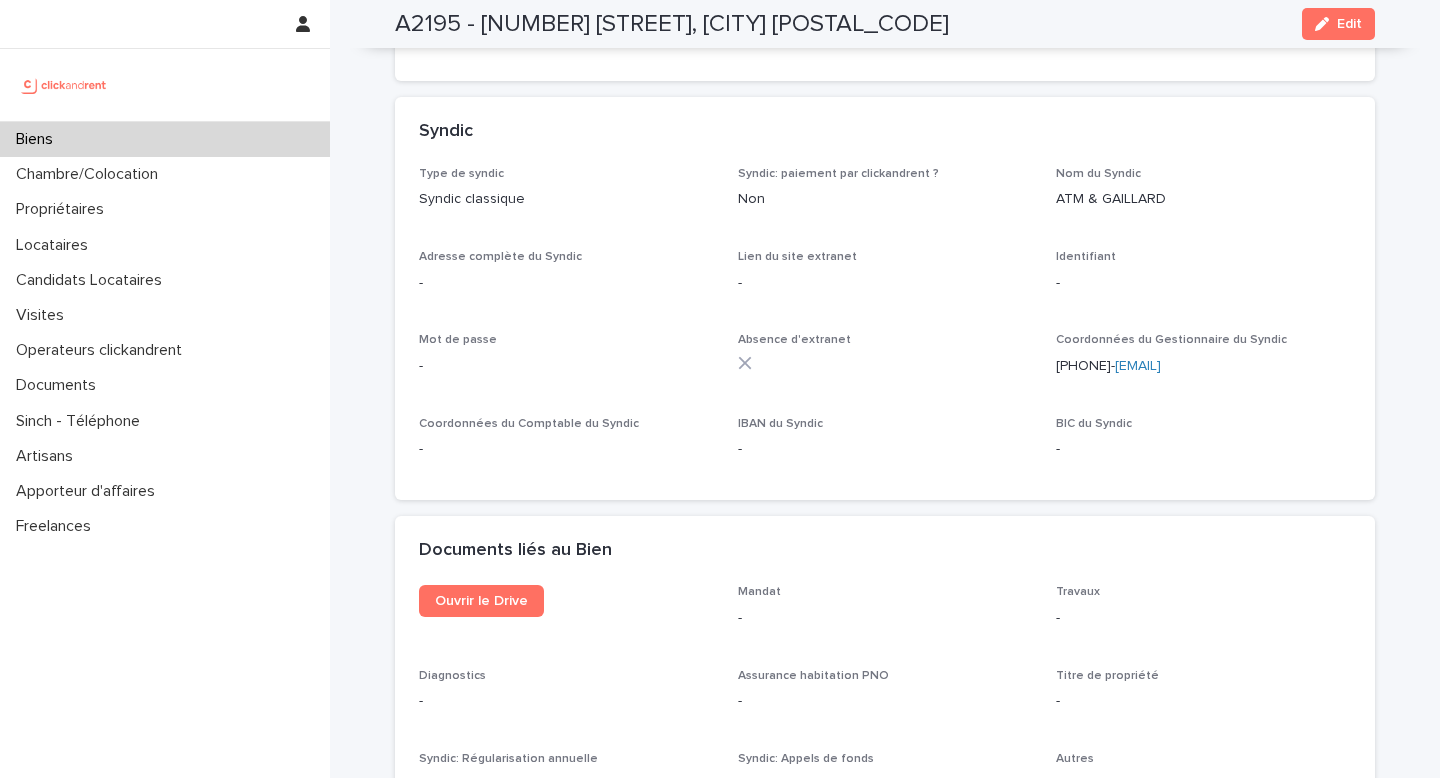 scroll, scrollTop: 6413, scrollLeft: 0, axis: vertical 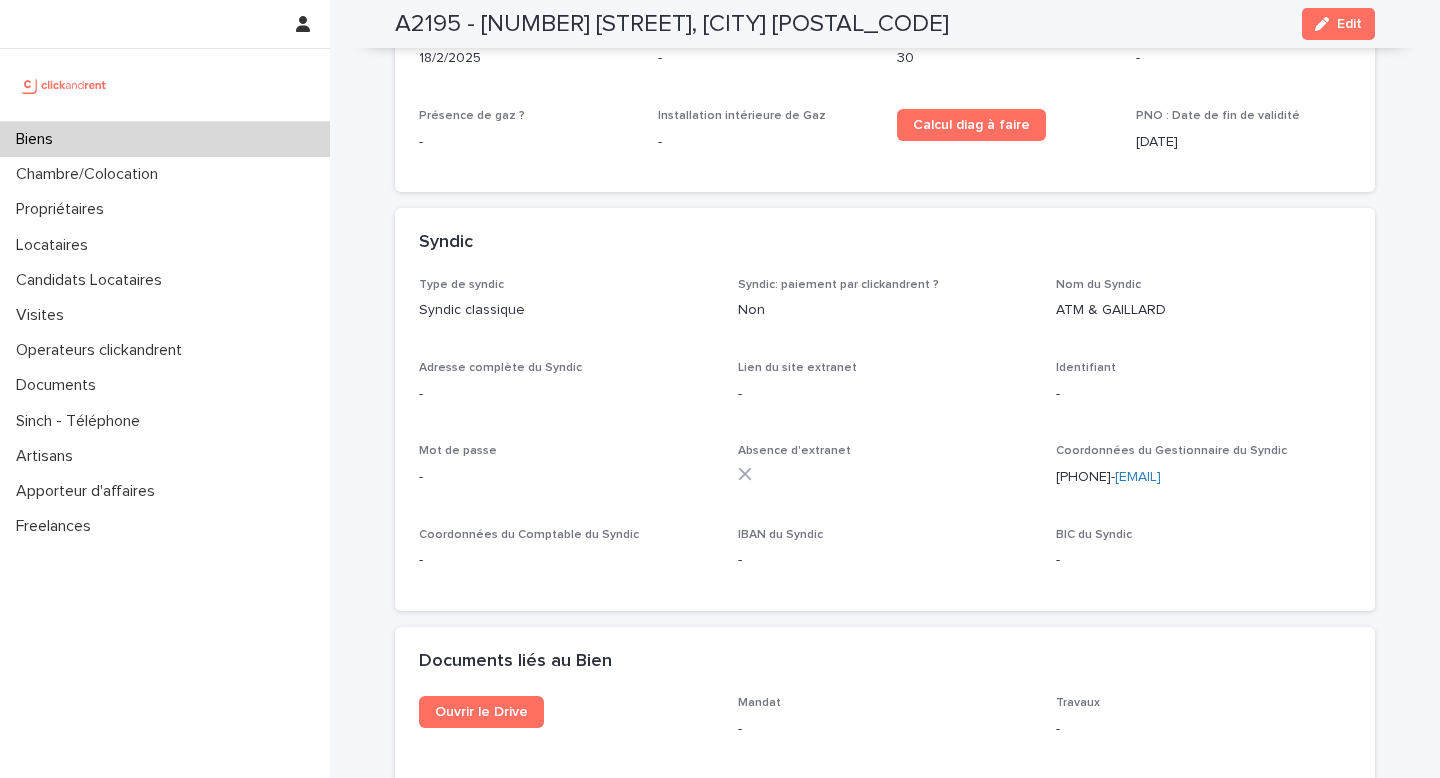 drag, startPoint x: 1350, startPoint y: 442, endPoint x: 1175, endPoint y: 445, distance: 175.02571 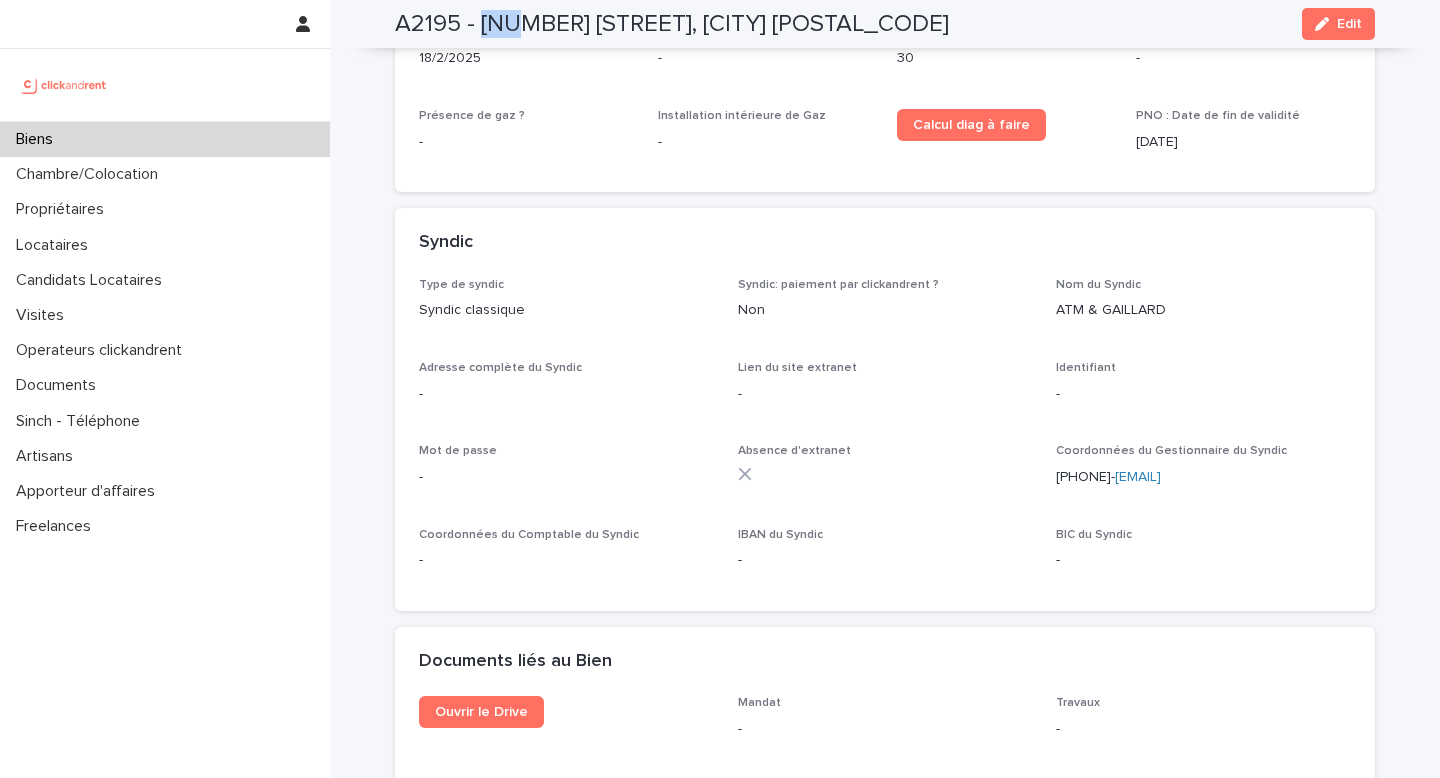 click on "A2195 - [NUMBER] [STREET], [CITY] [POSTAL_CODE]" at bounding box center (672, 24) 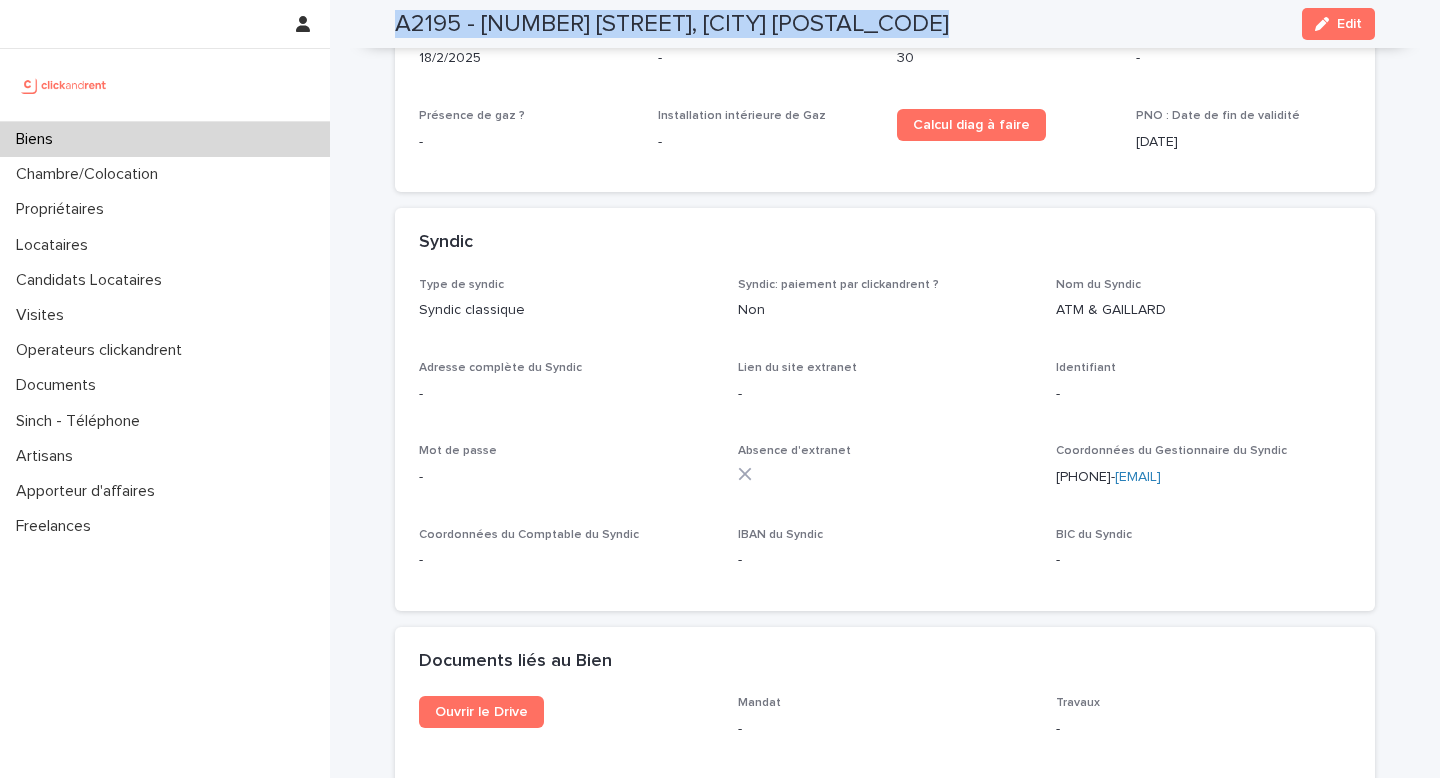 click on "A2195 - [NUMBER] [STREET], [CITY] [POSTAL_CODE]" at bounding box center (672, 24) 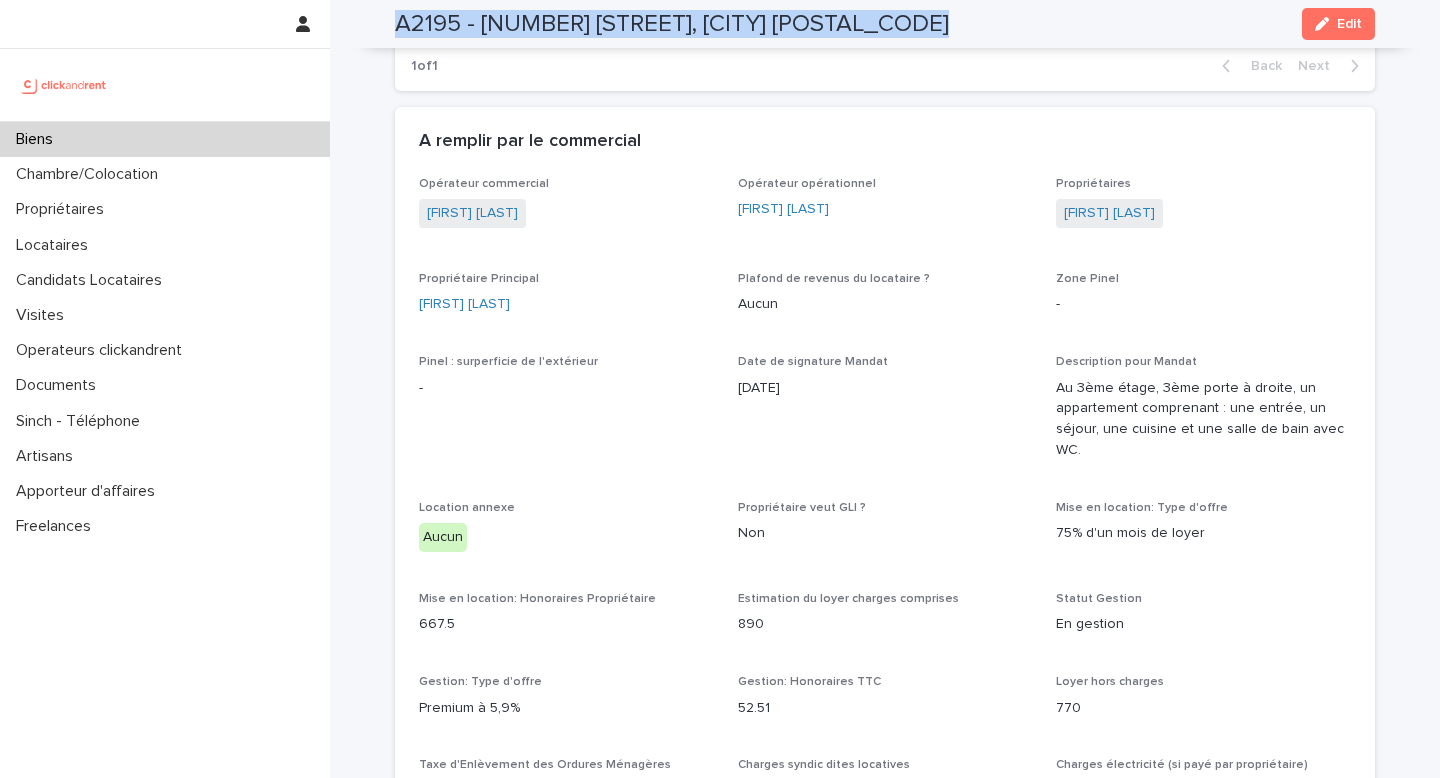 scroll, scrollTop: 1015, scrollLeft: 0, axis: vertical 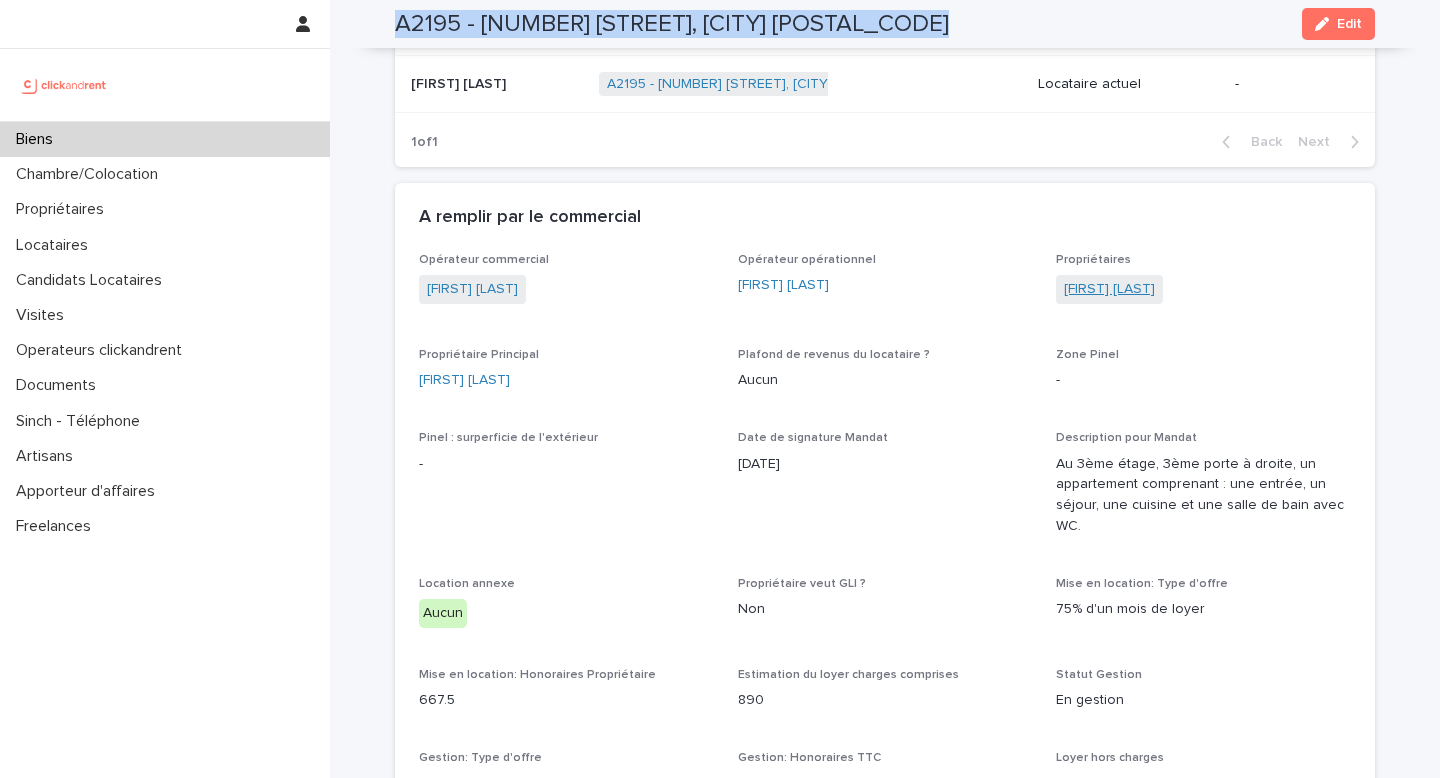 click on "[FIRST] [LAST]" at bounding box center [1109, 289] 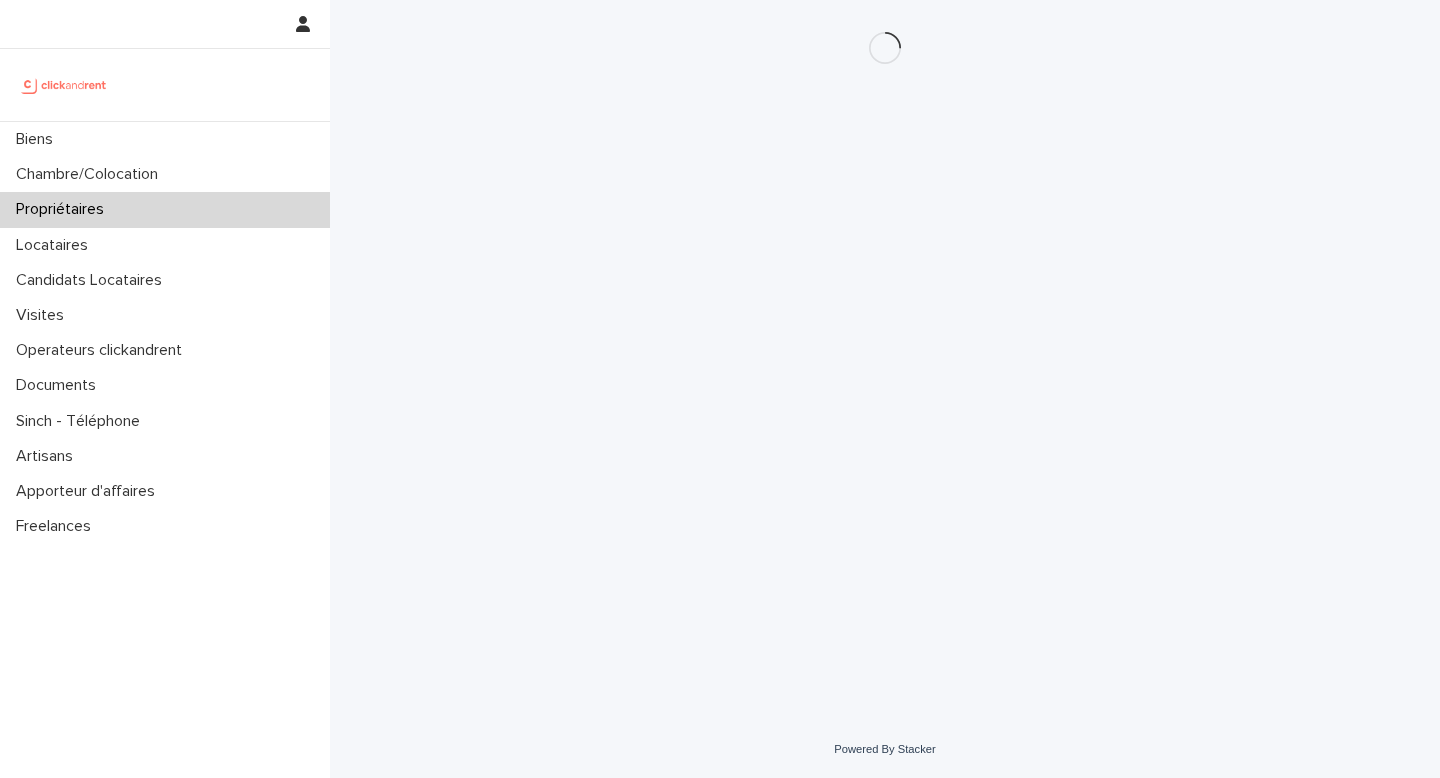 scroll, scrollTop: 0, scrollLeft: 0, axis: both 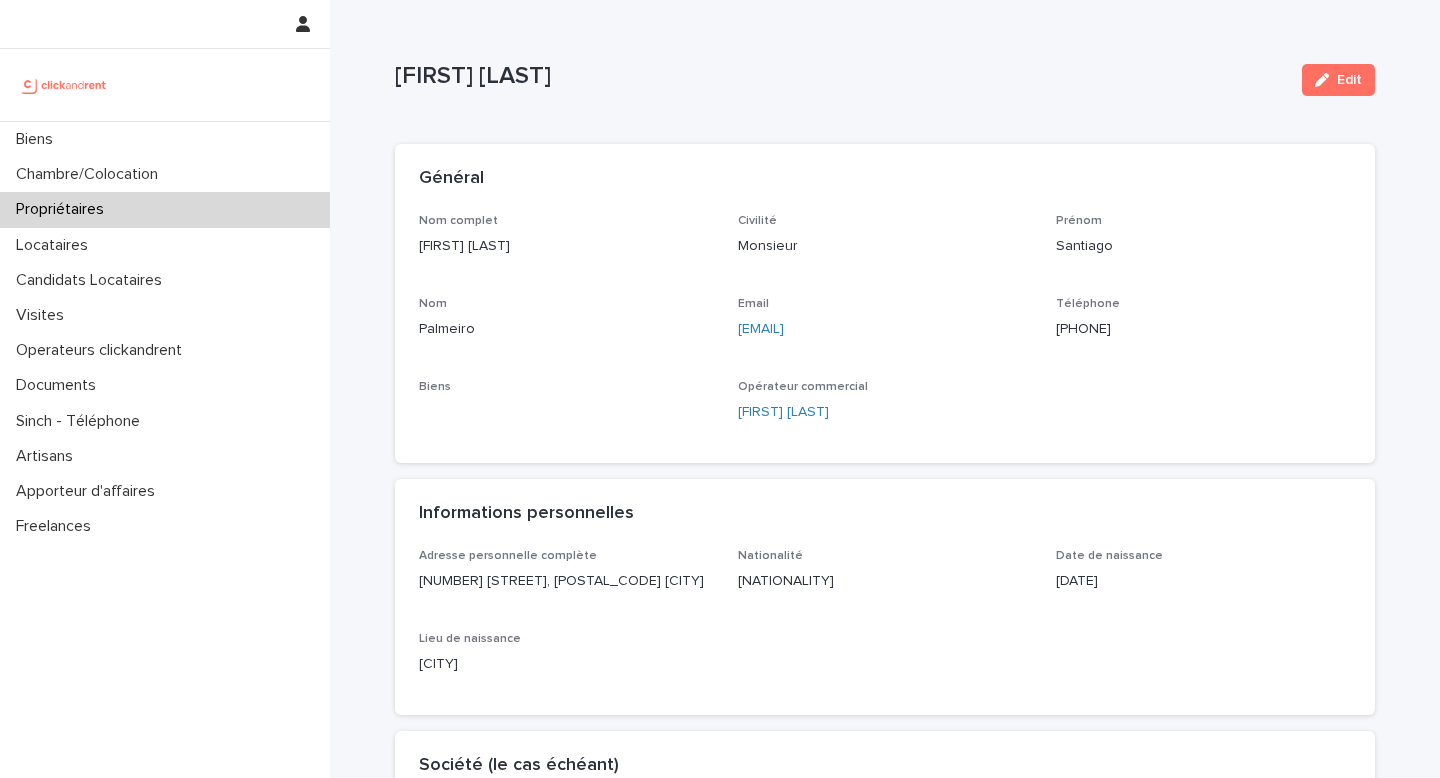 click on "[FIRST] [LAST]" at bounding box center (566, 246) 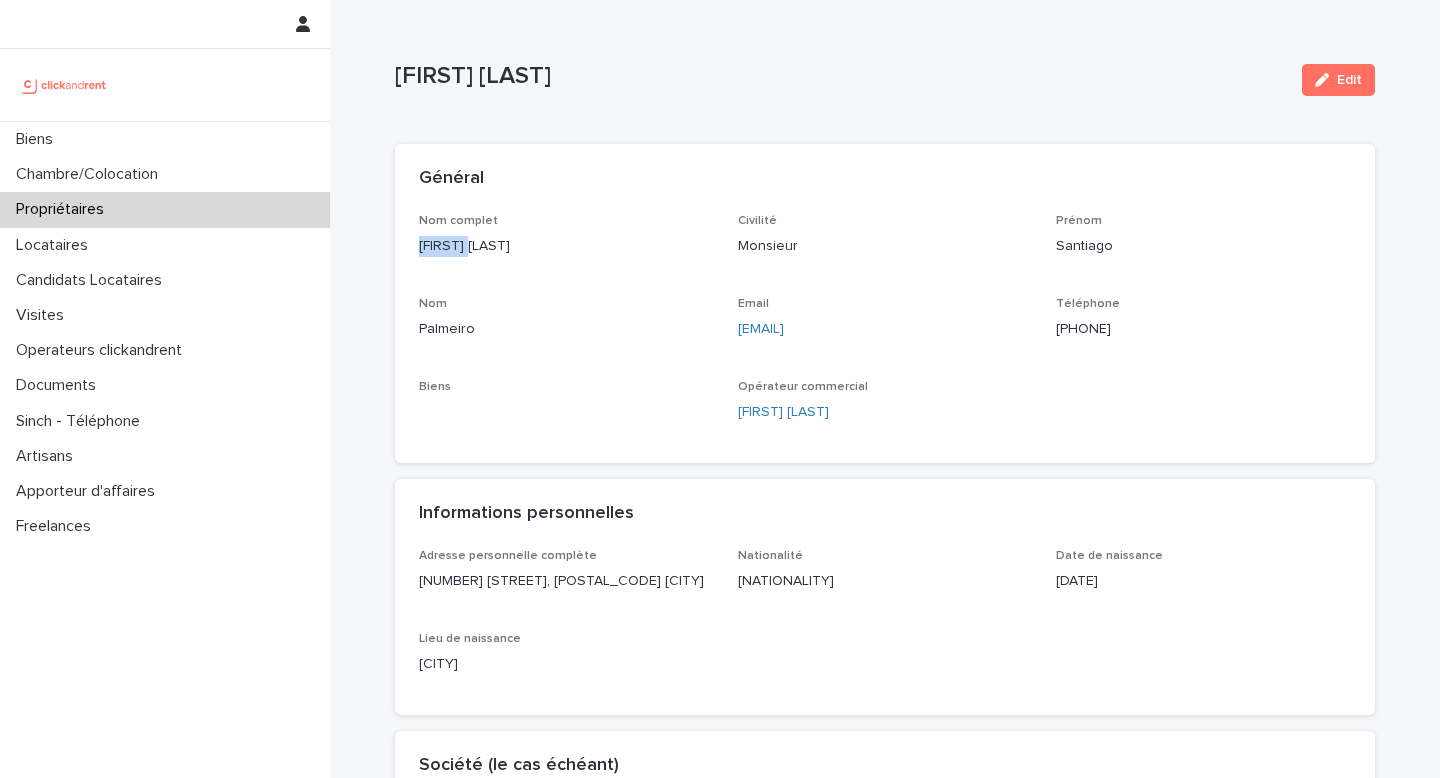 click on "[FIRST] [LAST]" at bounding box center [566, 246] 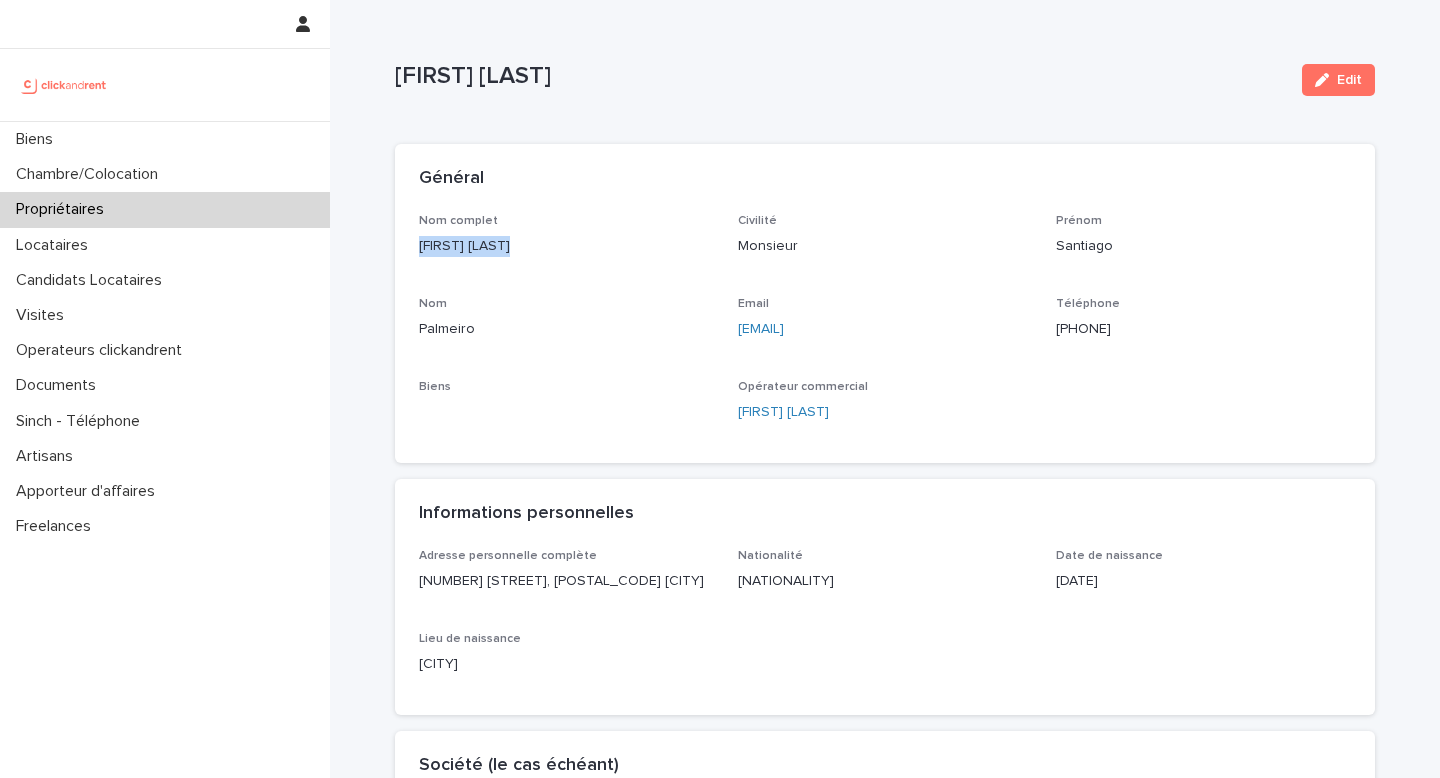 click on "[FIRST] [LAST]" at bounding box center [566, 246] 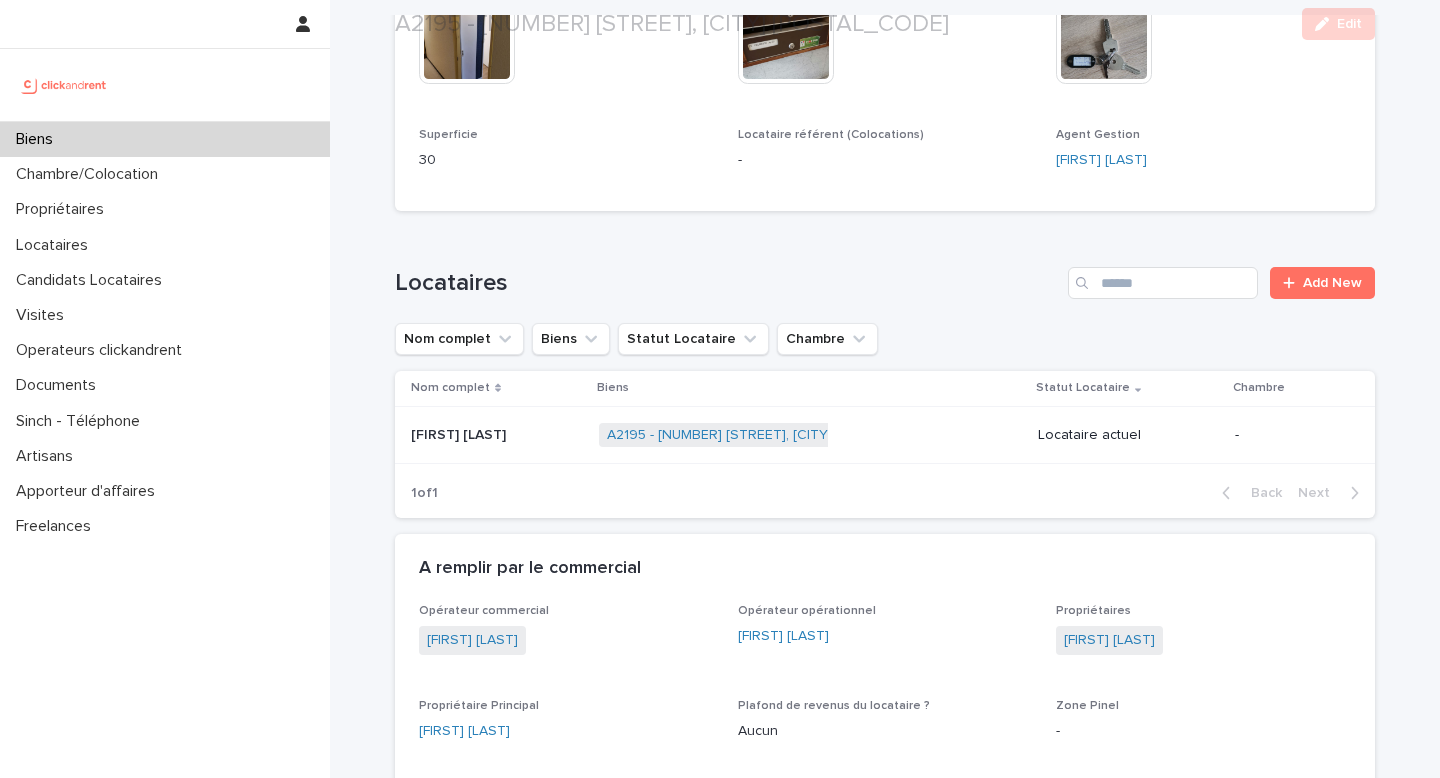 scroll, scrollTop: 722, scrollLeft: 0, axis: vertical 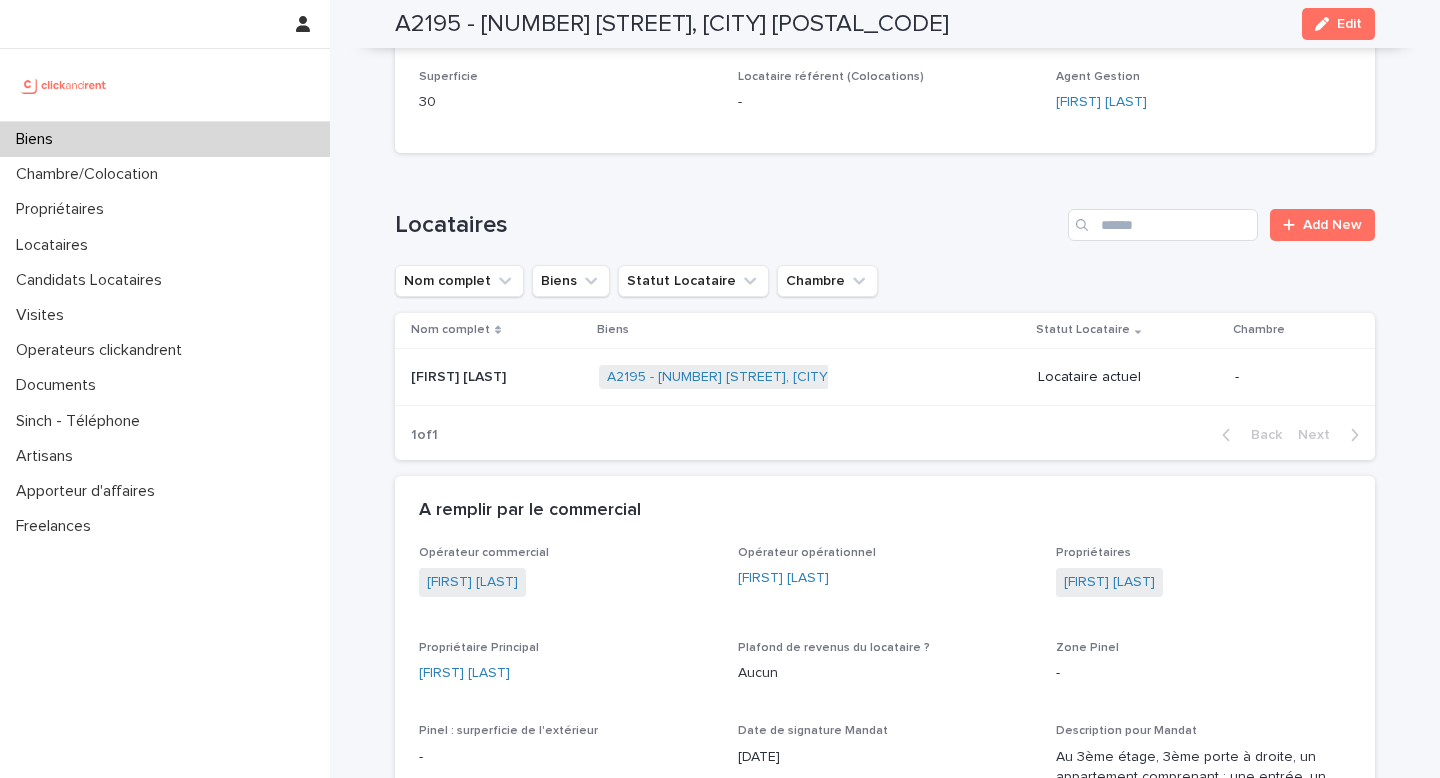 click on "[FIRST] [LAST]" at bounding box center [460, 375] 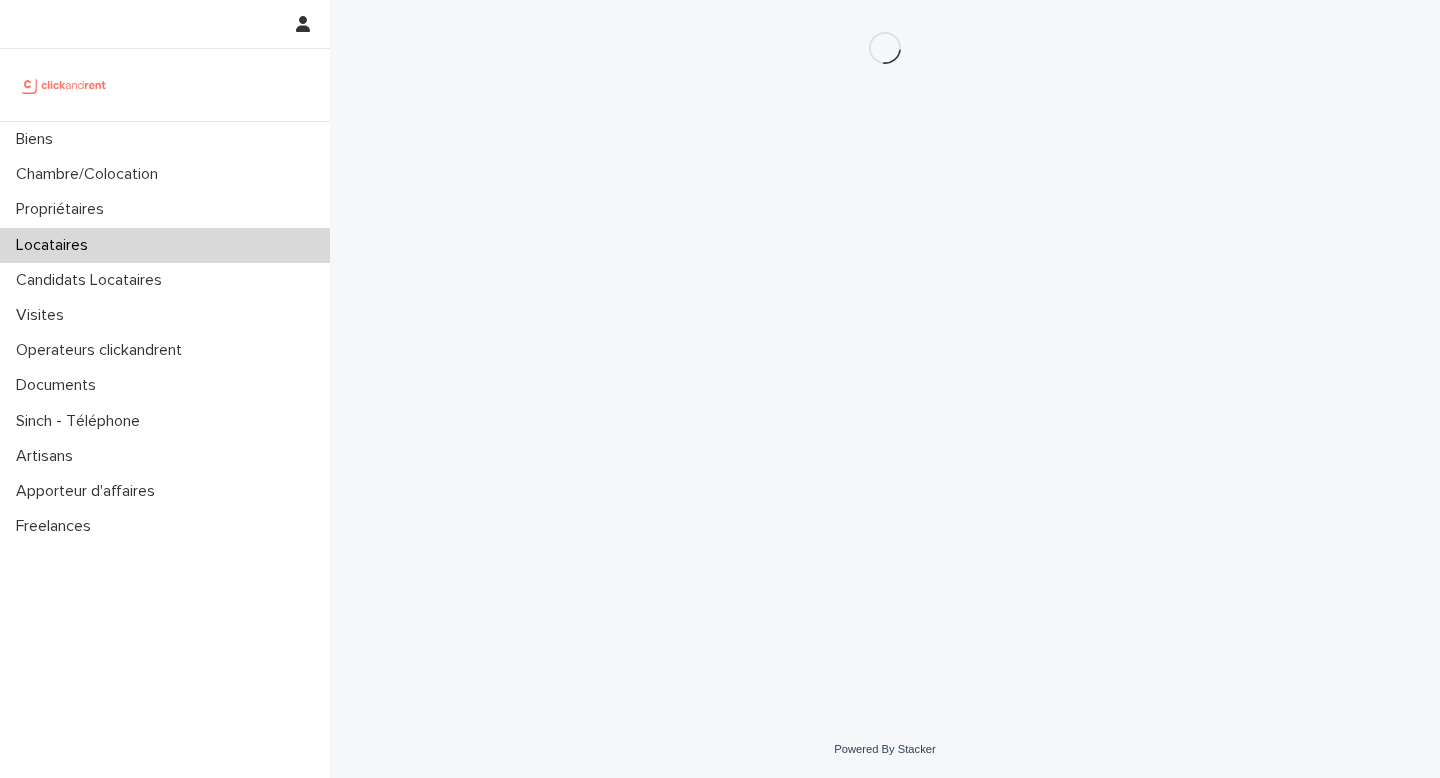 scroll, scrollTop: 0, scrollLeft: 0, axis: both 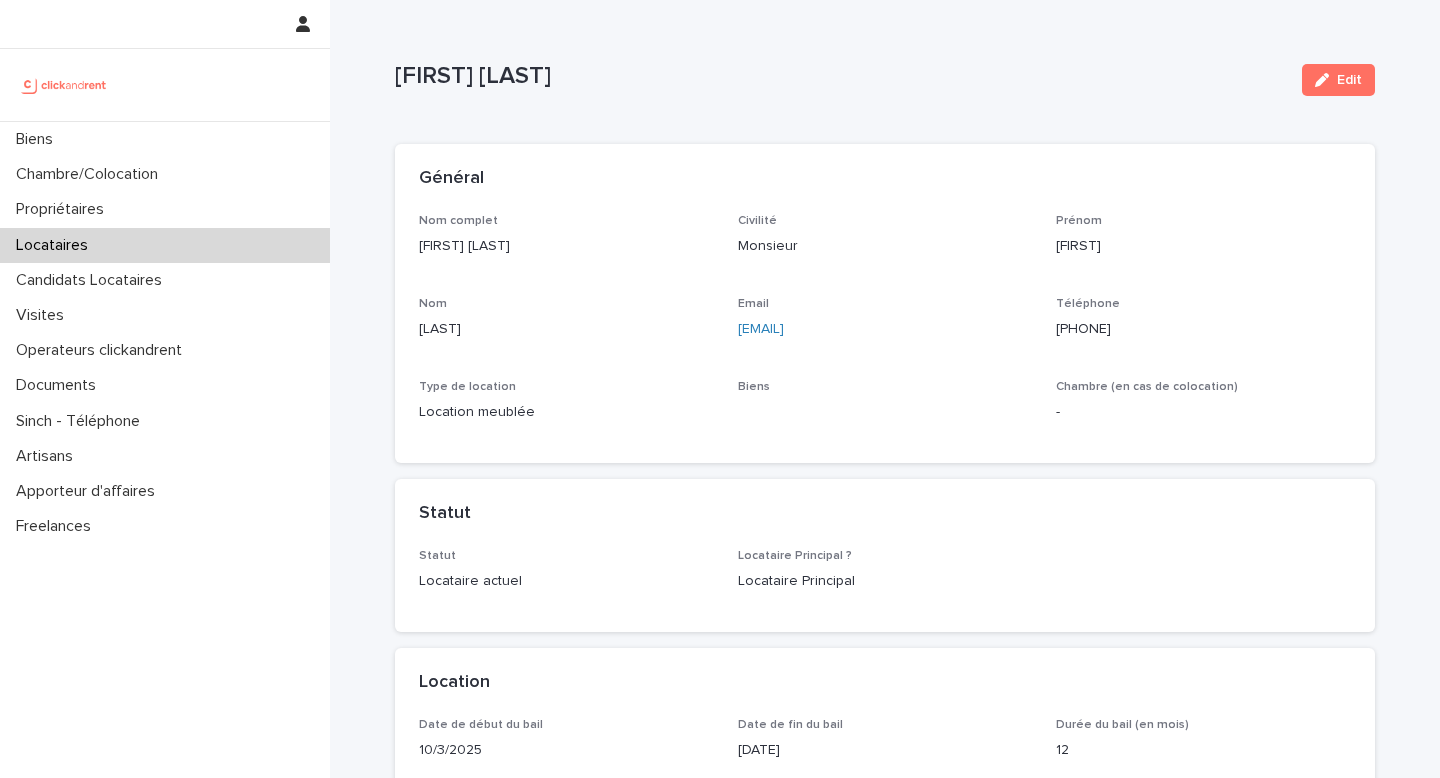 click on "[FIRST] [LAST]" at bounding box center [566, 246] 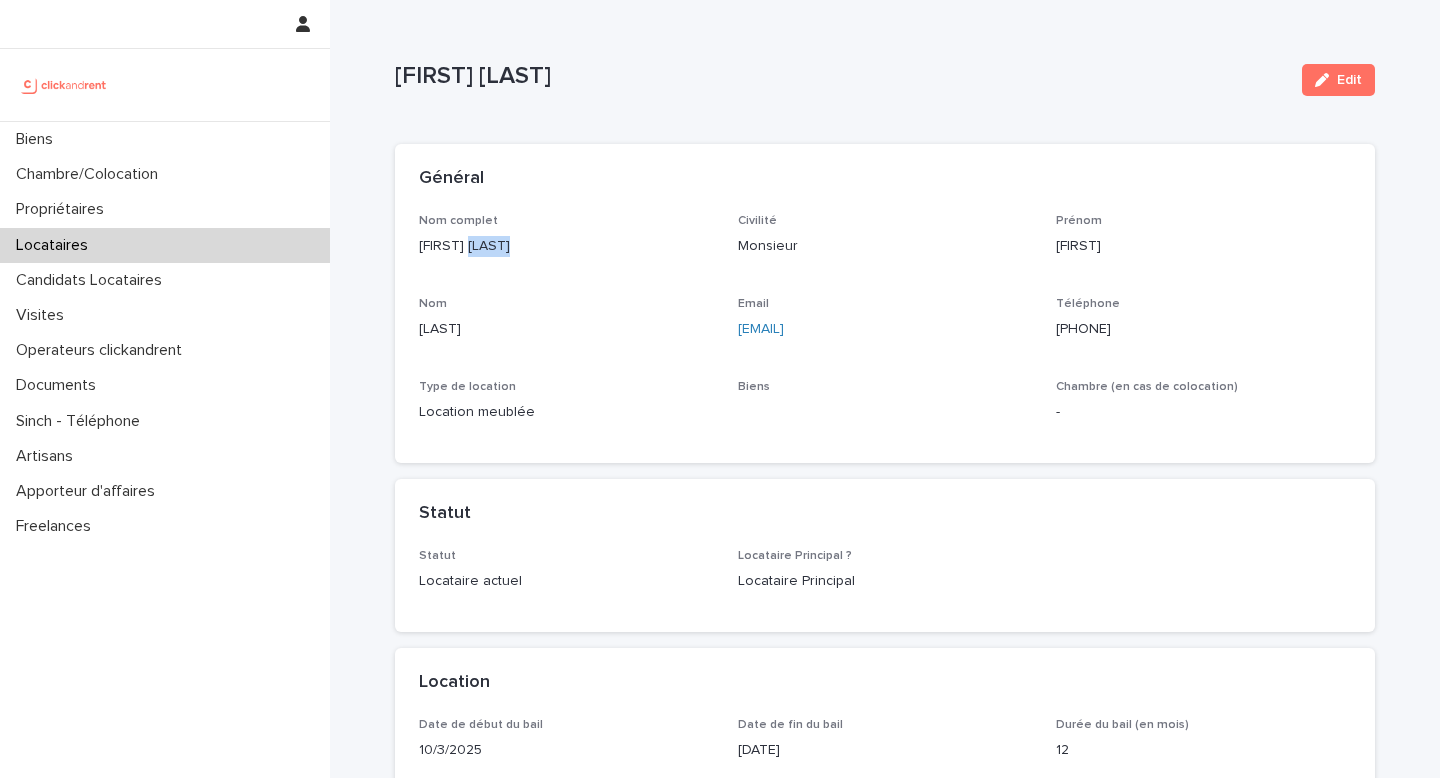click on "[FIRST] [LAST]" at bounding box center [566, 246] 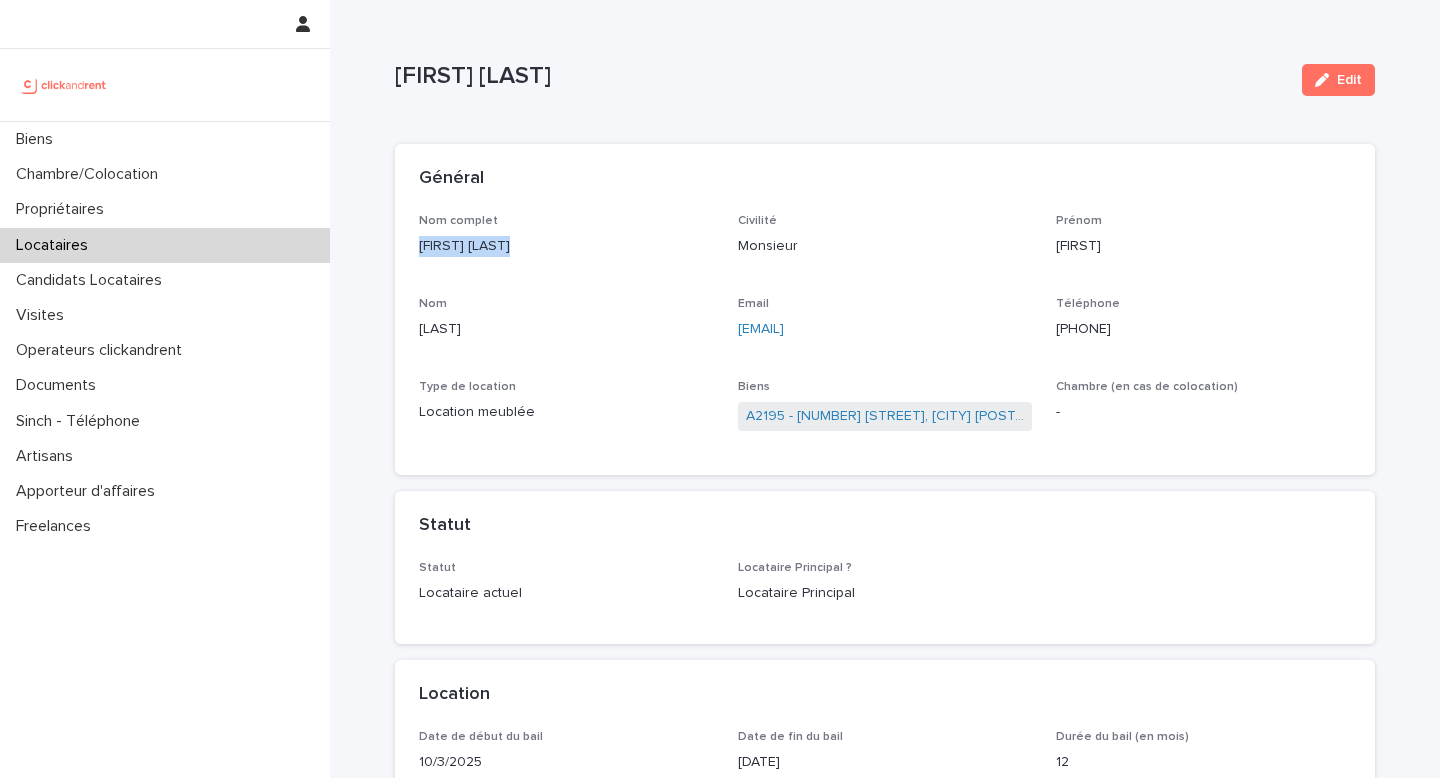 click on "[FIRST] [LAST]" at bounding box center (566, 246) 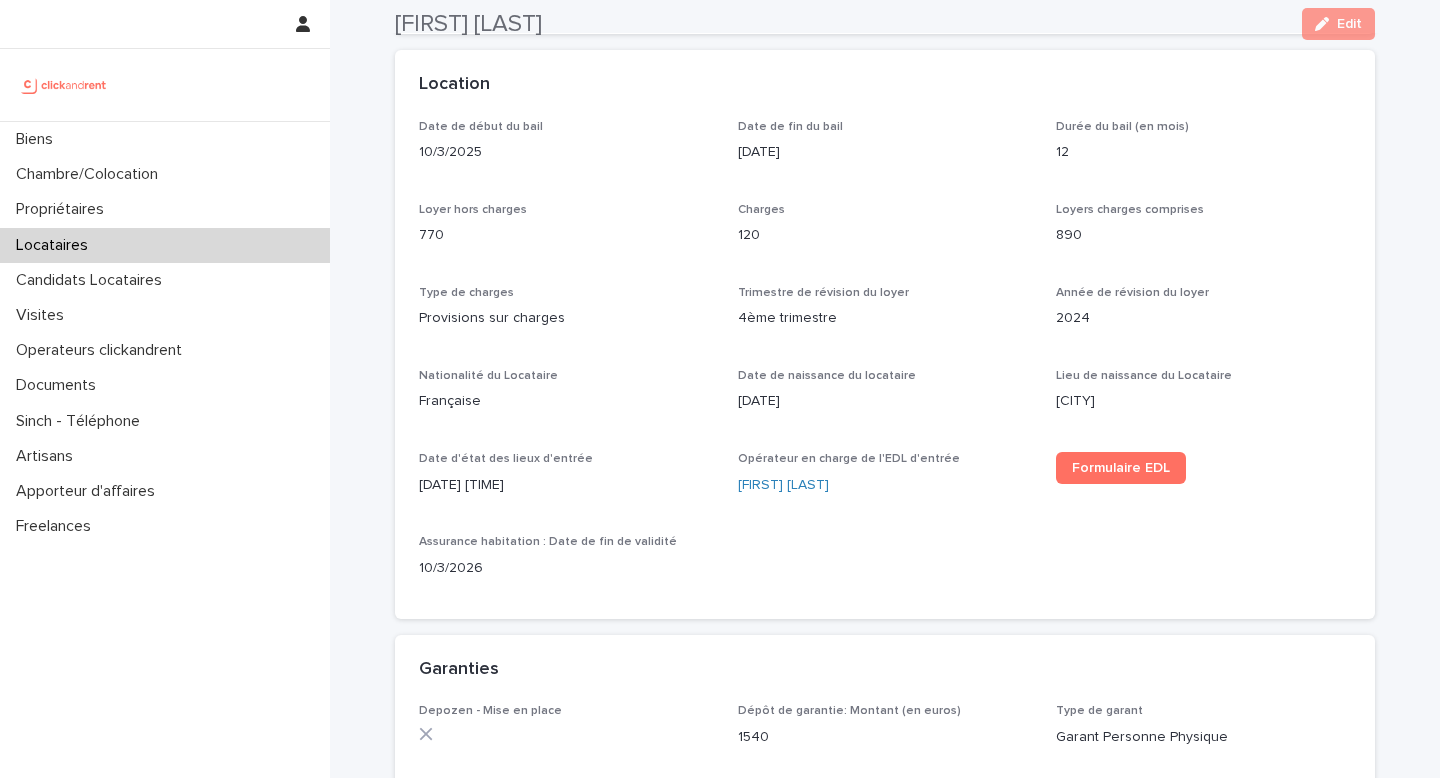 scroll, scrollTop: 741, scrollLeft: 0, axis: vertical 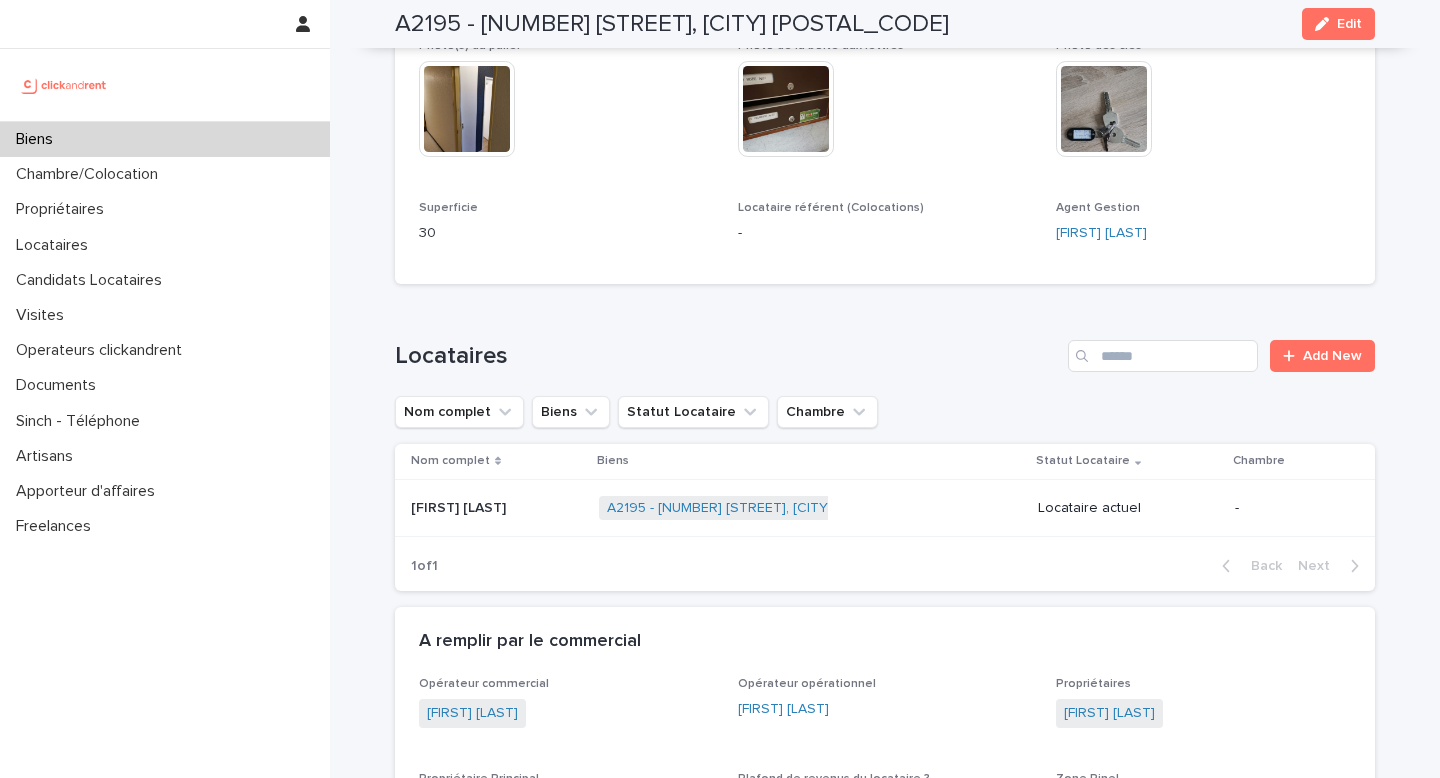 click on "[FIRST] [LAST] [FIRST] [LAST]" at bounding box center [493, 508] 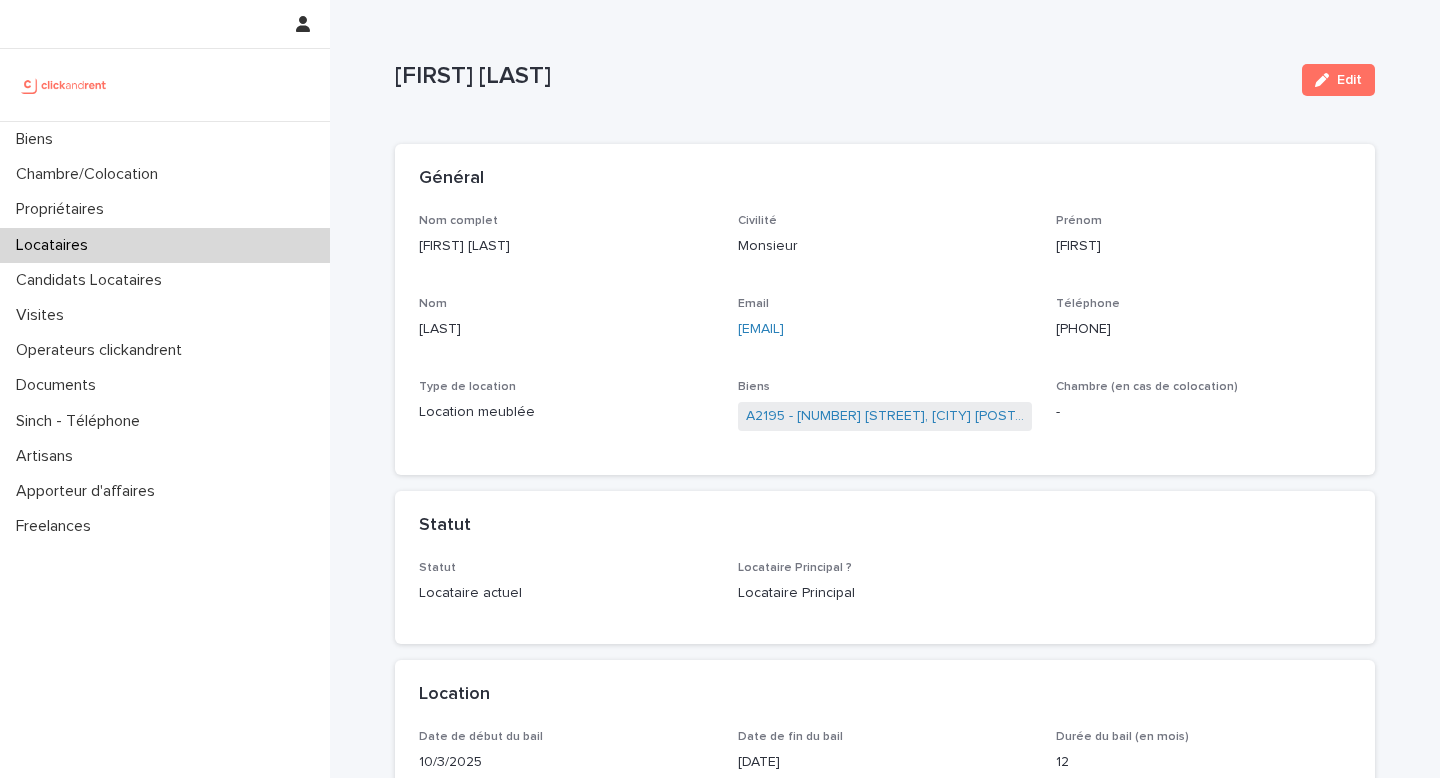 scroll, scrollTop: 618, scrollLeft: 0, axis: vertical 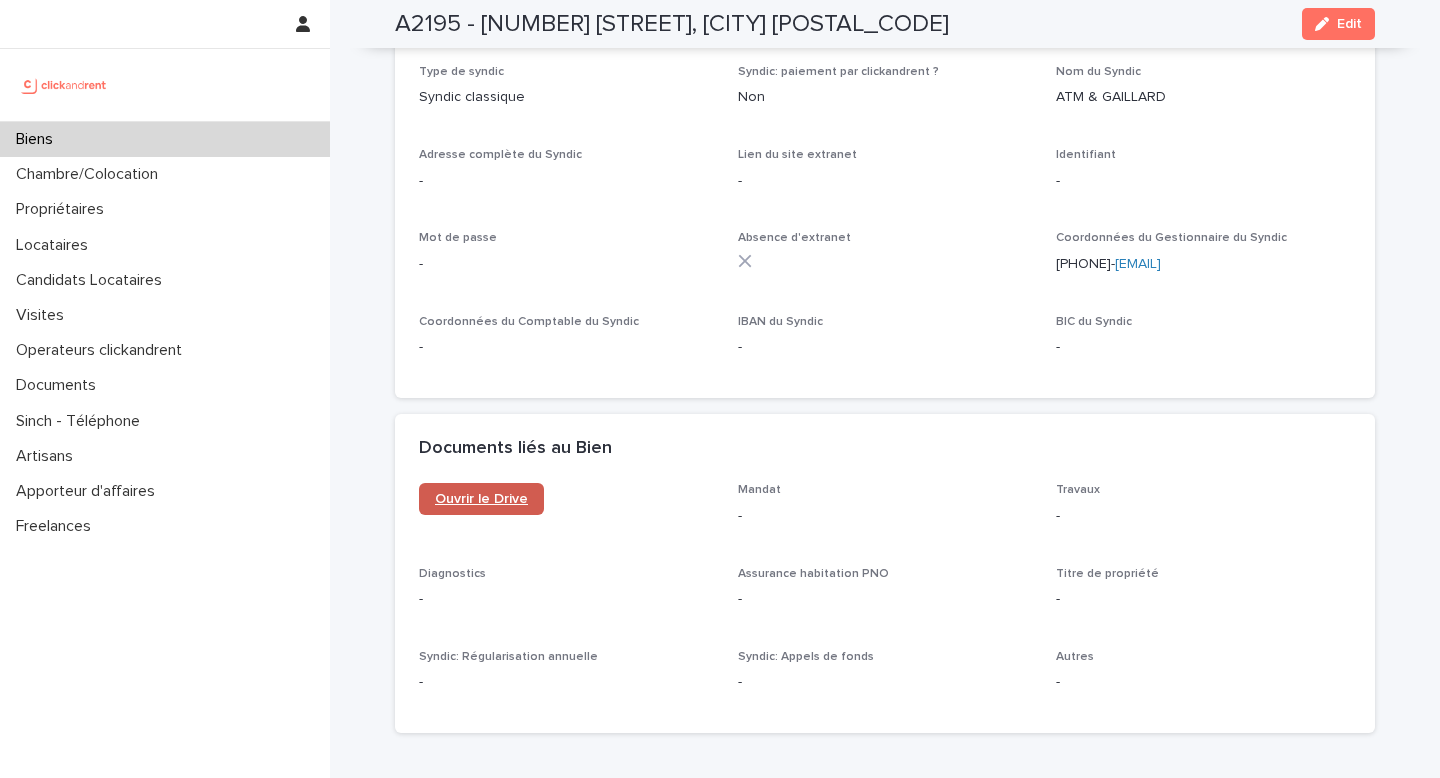 click on "Ouvrir le Drive" at bounding box center (481, 499) 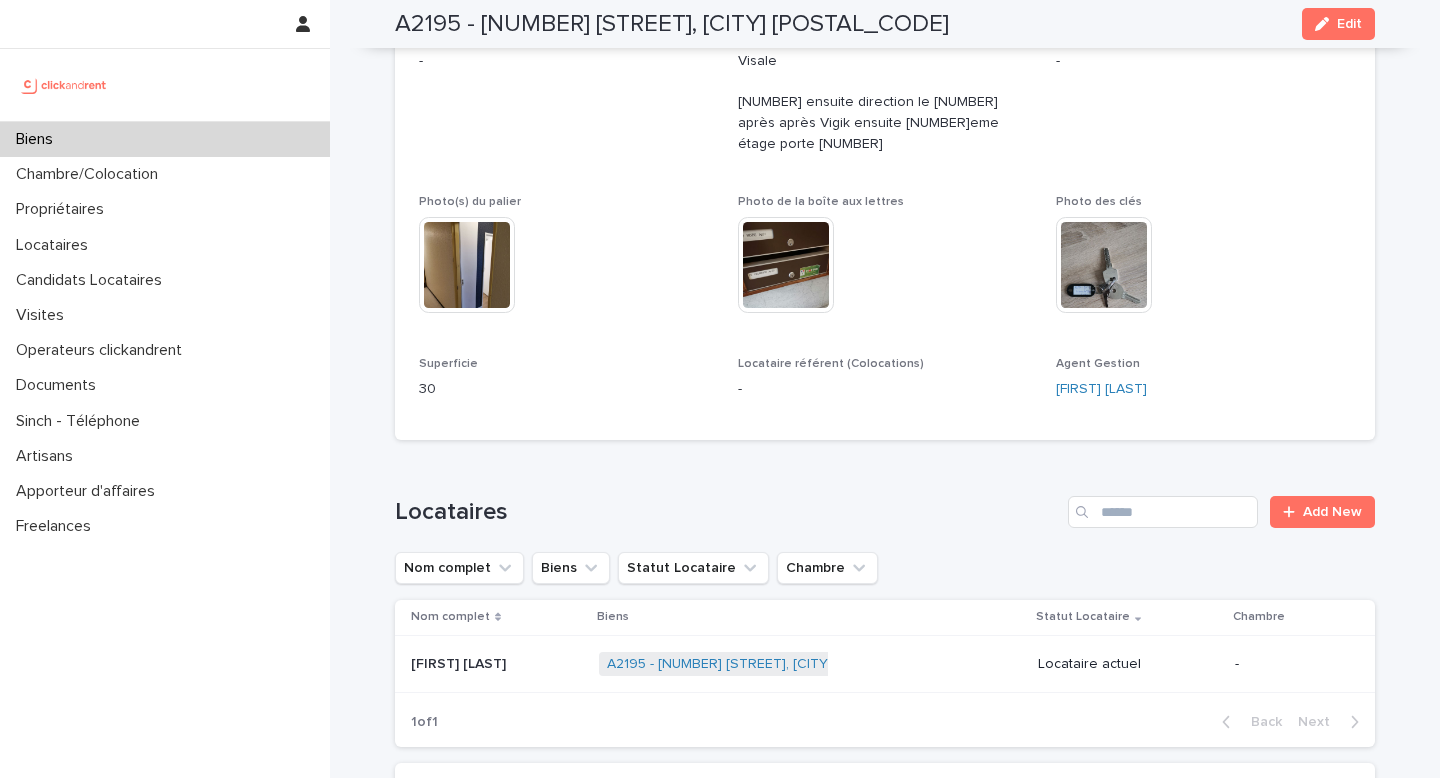 scroll, scrollTop: 300, scrollLeft: 0, axis: vertical 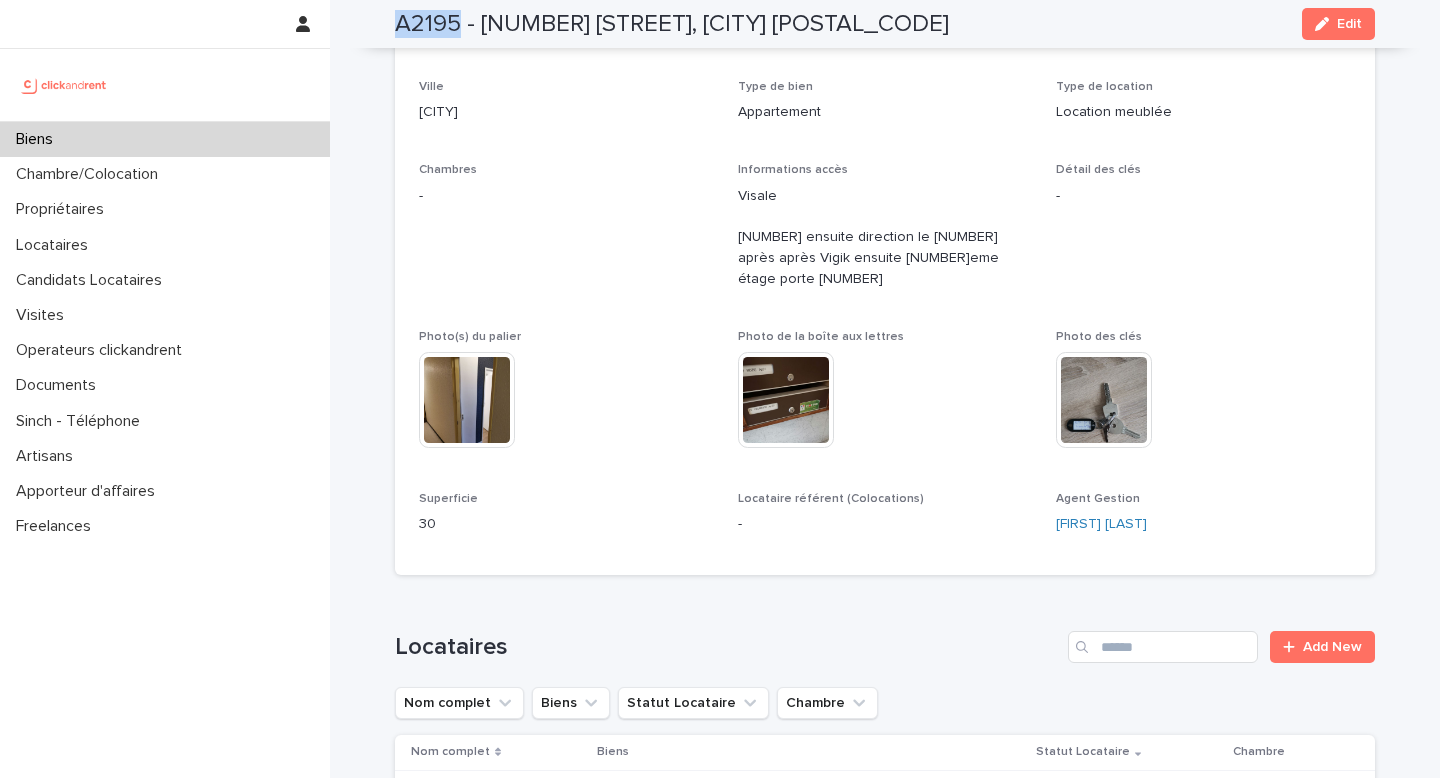 drag, startPoint x: 461, startPoint y: 18, endPoint x: 376, endPoint y: 16, distance: 85.02353 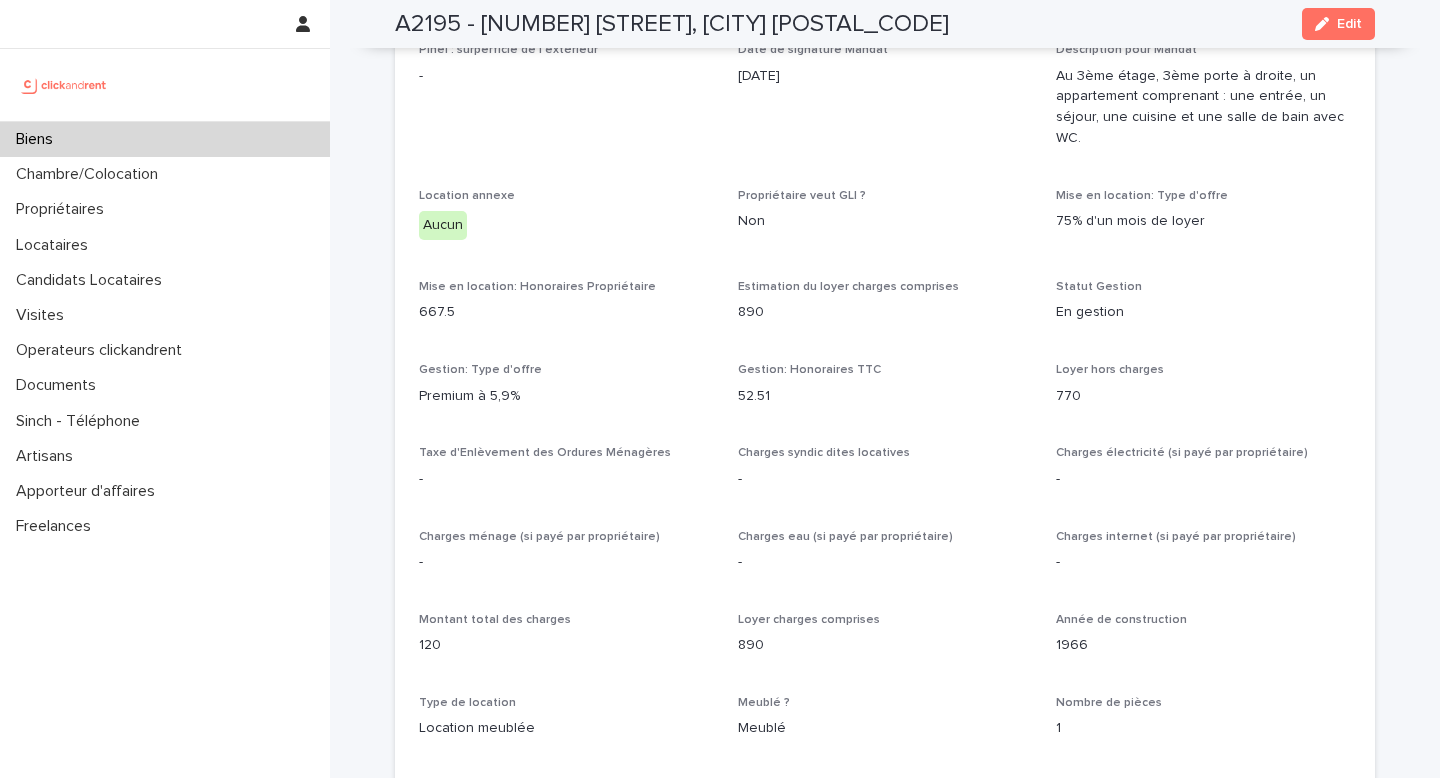 scroll, scrollTop: 3671, scrollLeft: 0, axis: vertical 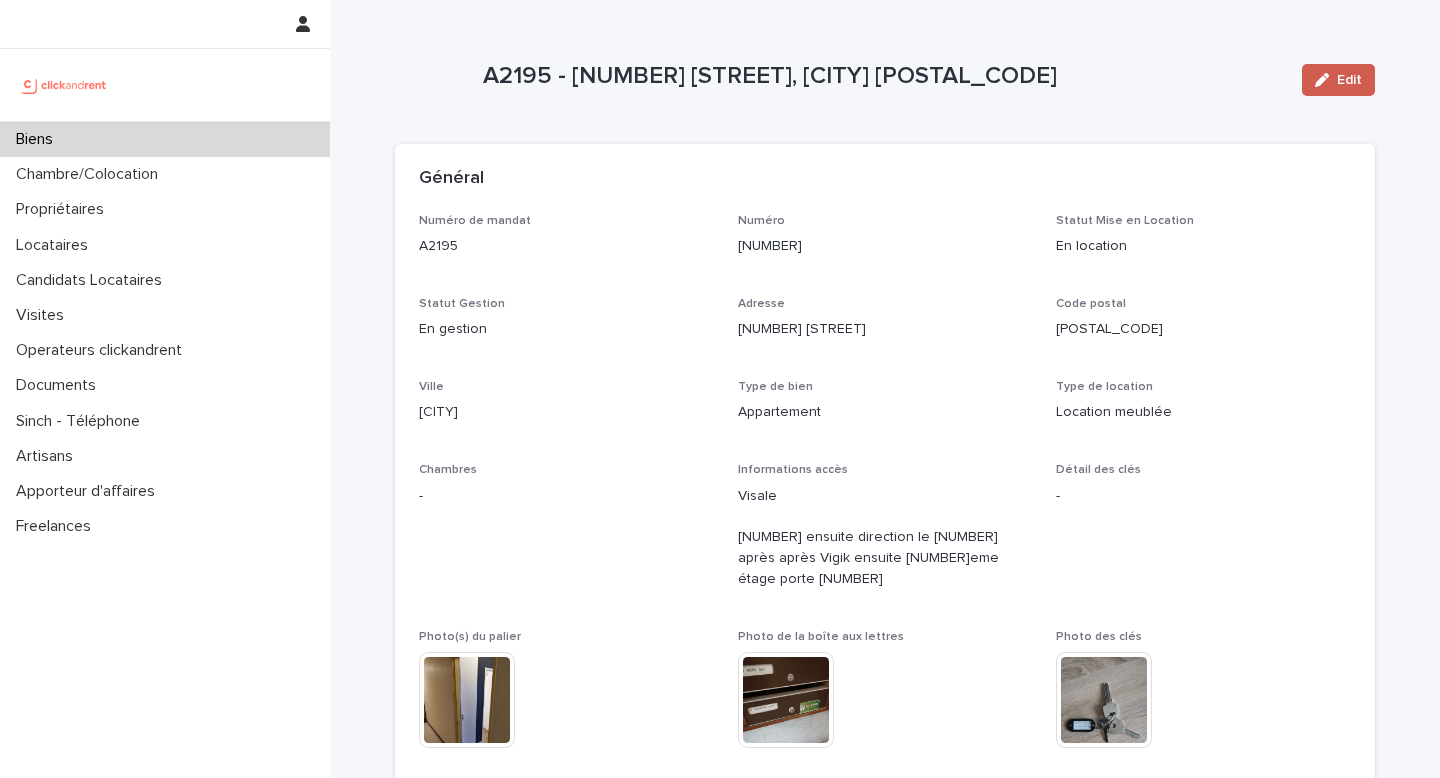 click on "Edit" at bounding box center (1349, 80) 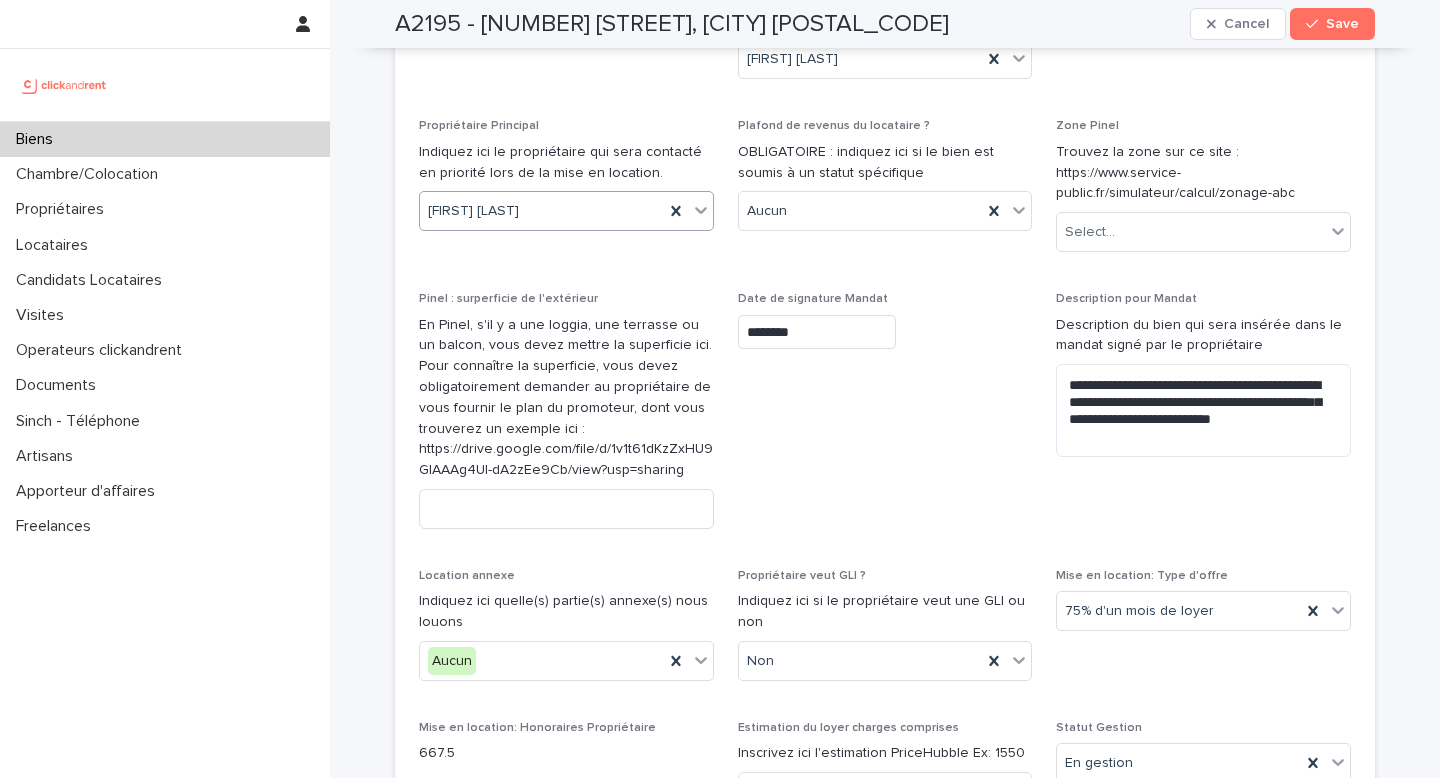 scroll, scrollTop: 1929, scrollLeft: 0, axis: vertical 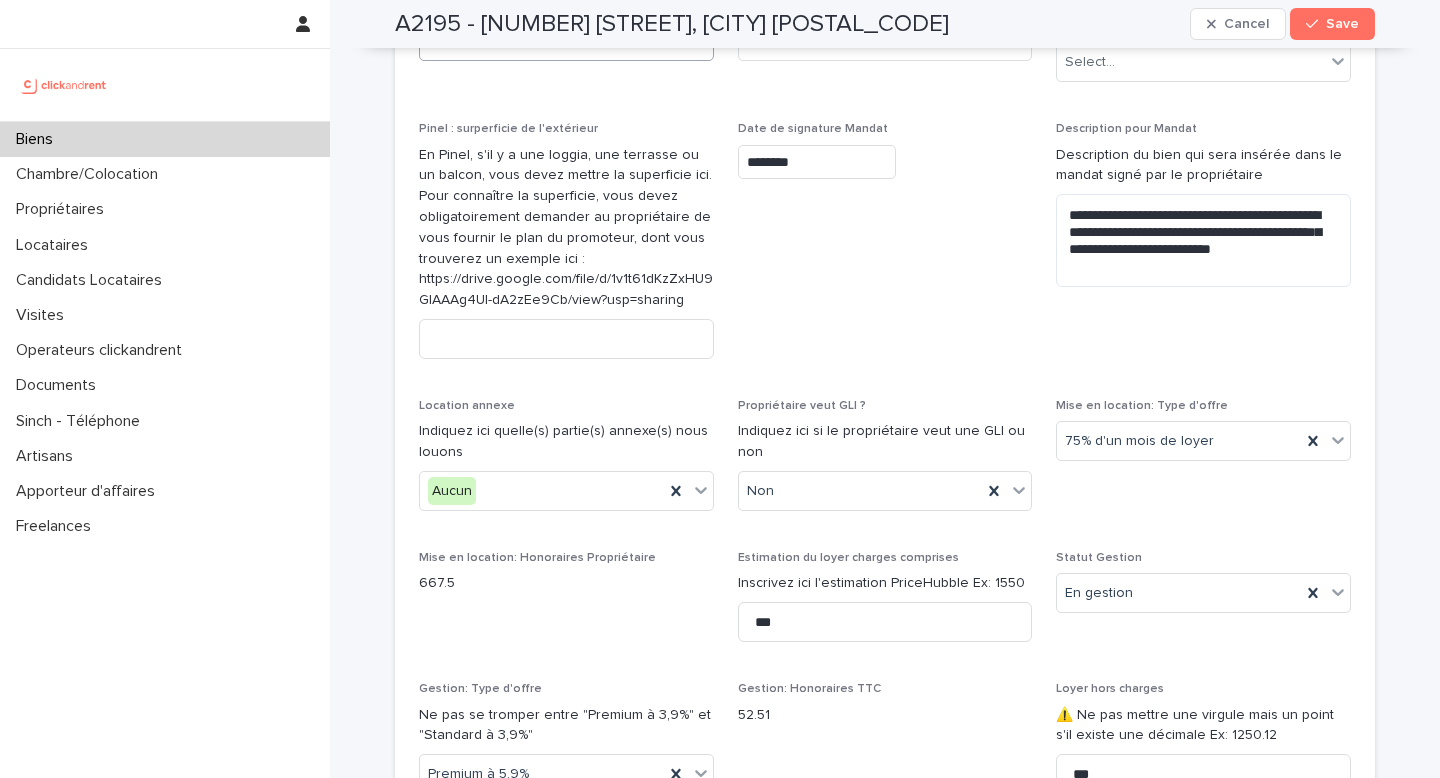 click on "Aucun" at bounding box center [542, 491] 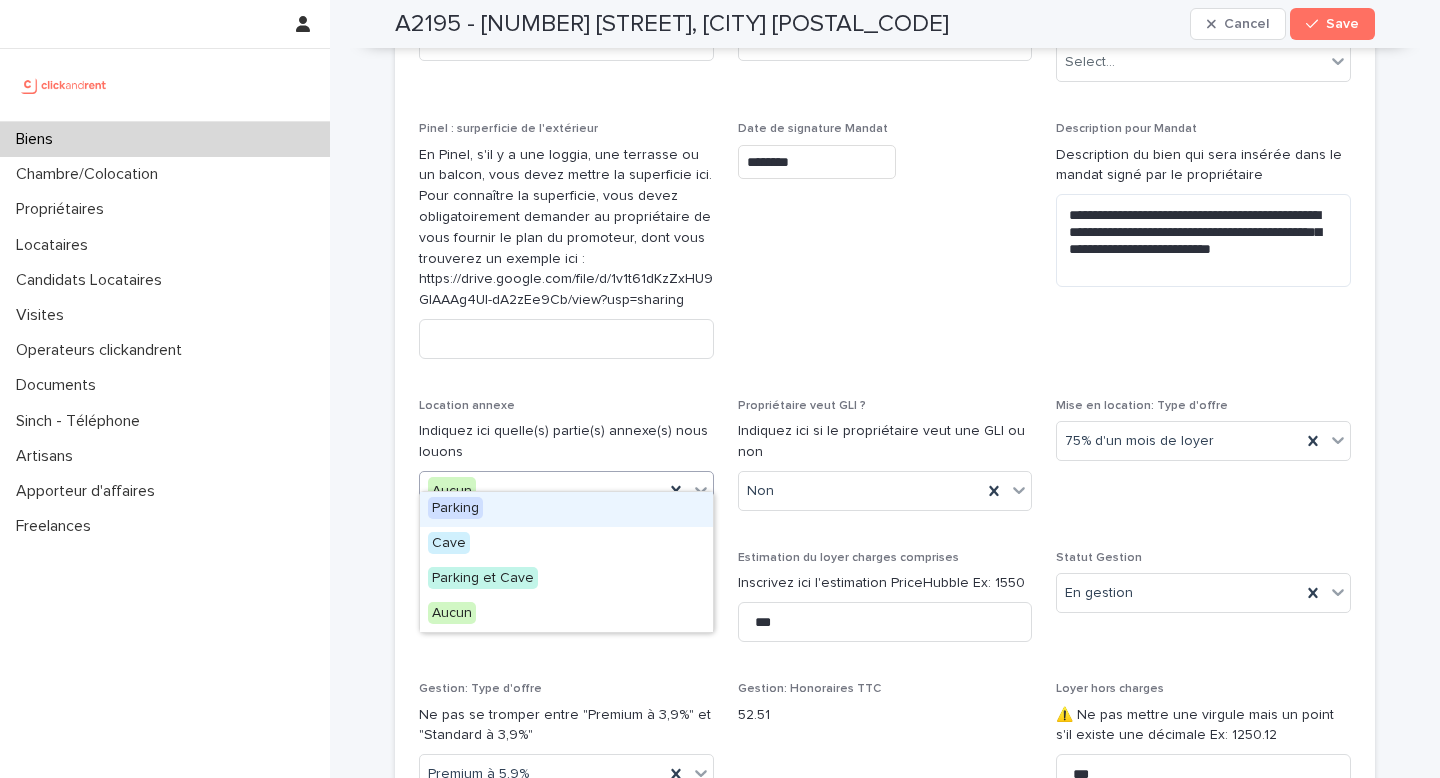 click on "Parking" at bounding box center [455, 508] 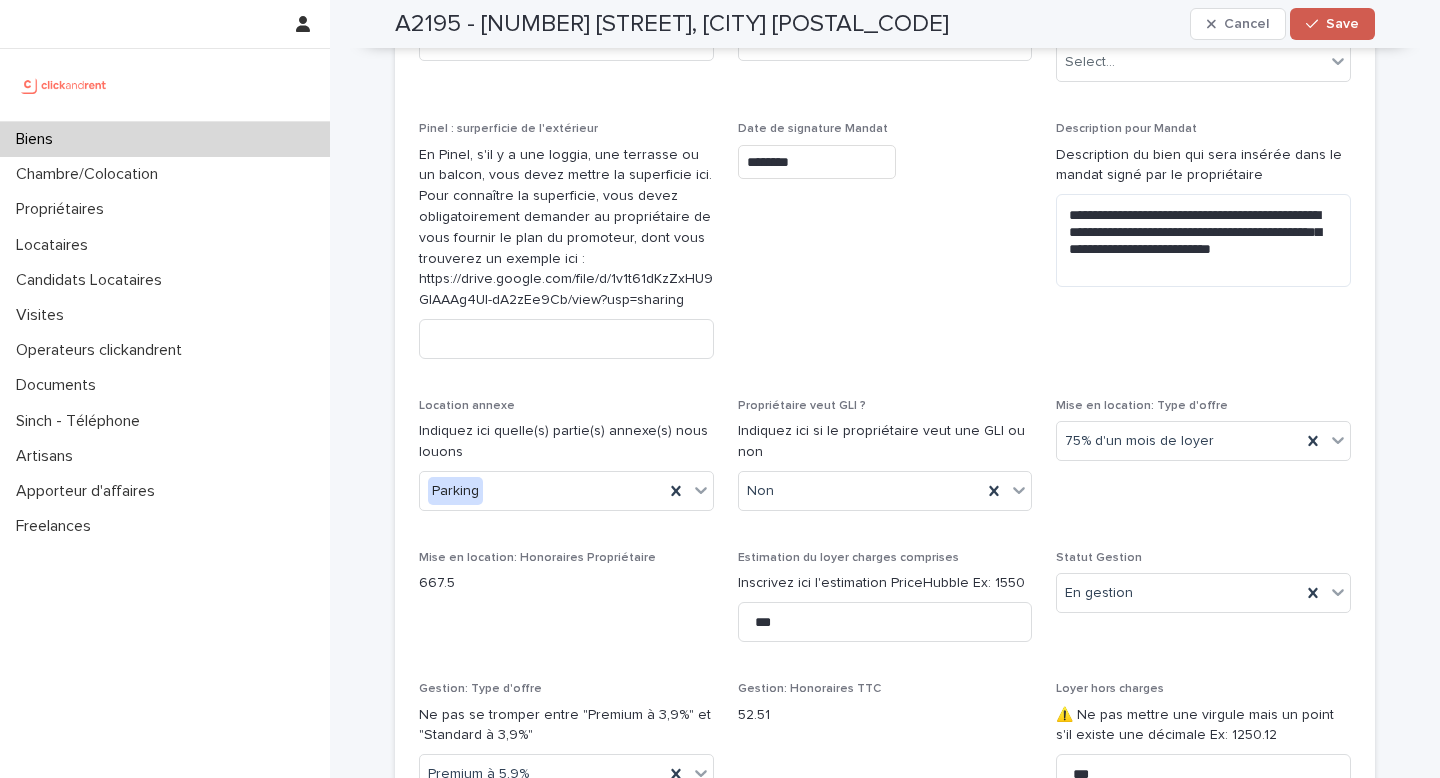 click on "Save" at bounding box center [1342, 24] 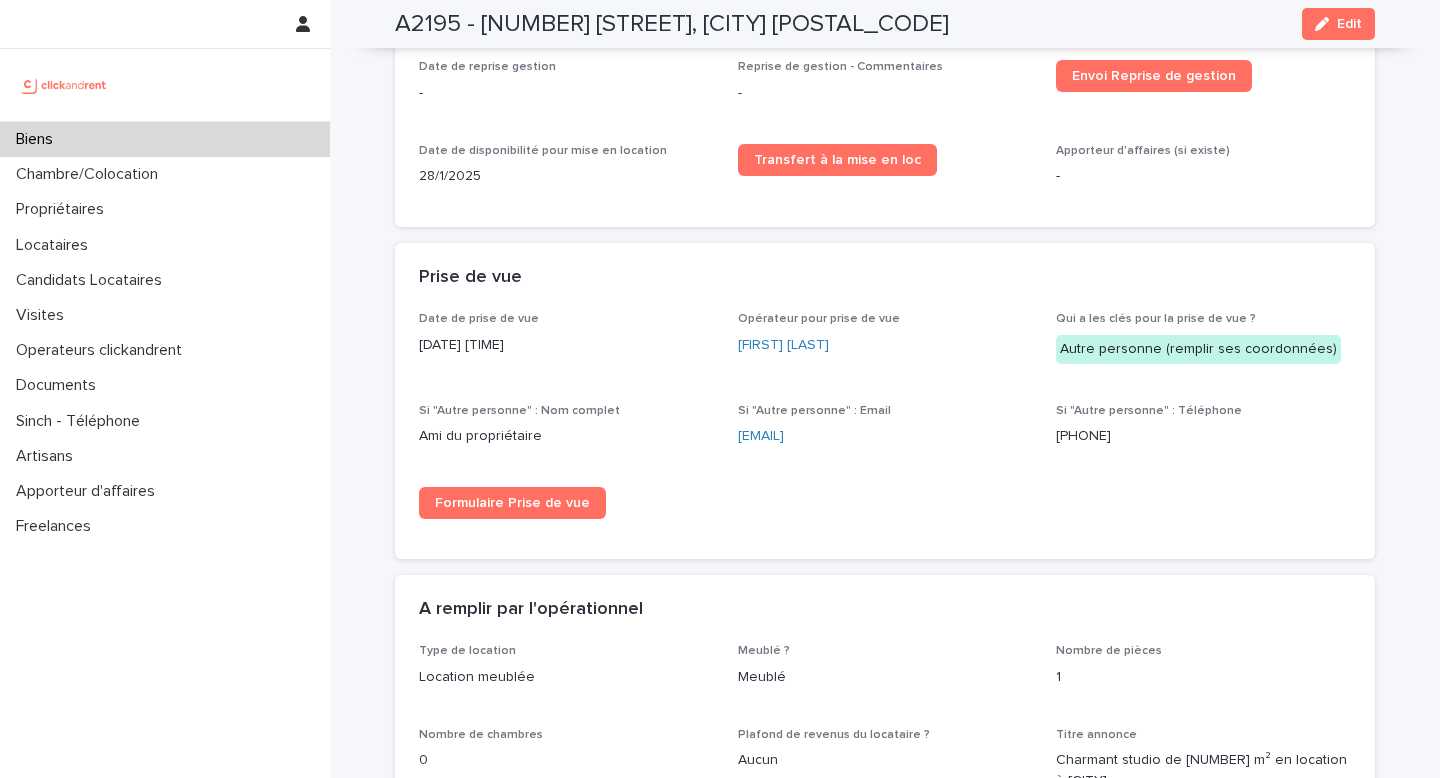 scroll, scrollTop: 2883, scrollLeft: 0, axis: vertical 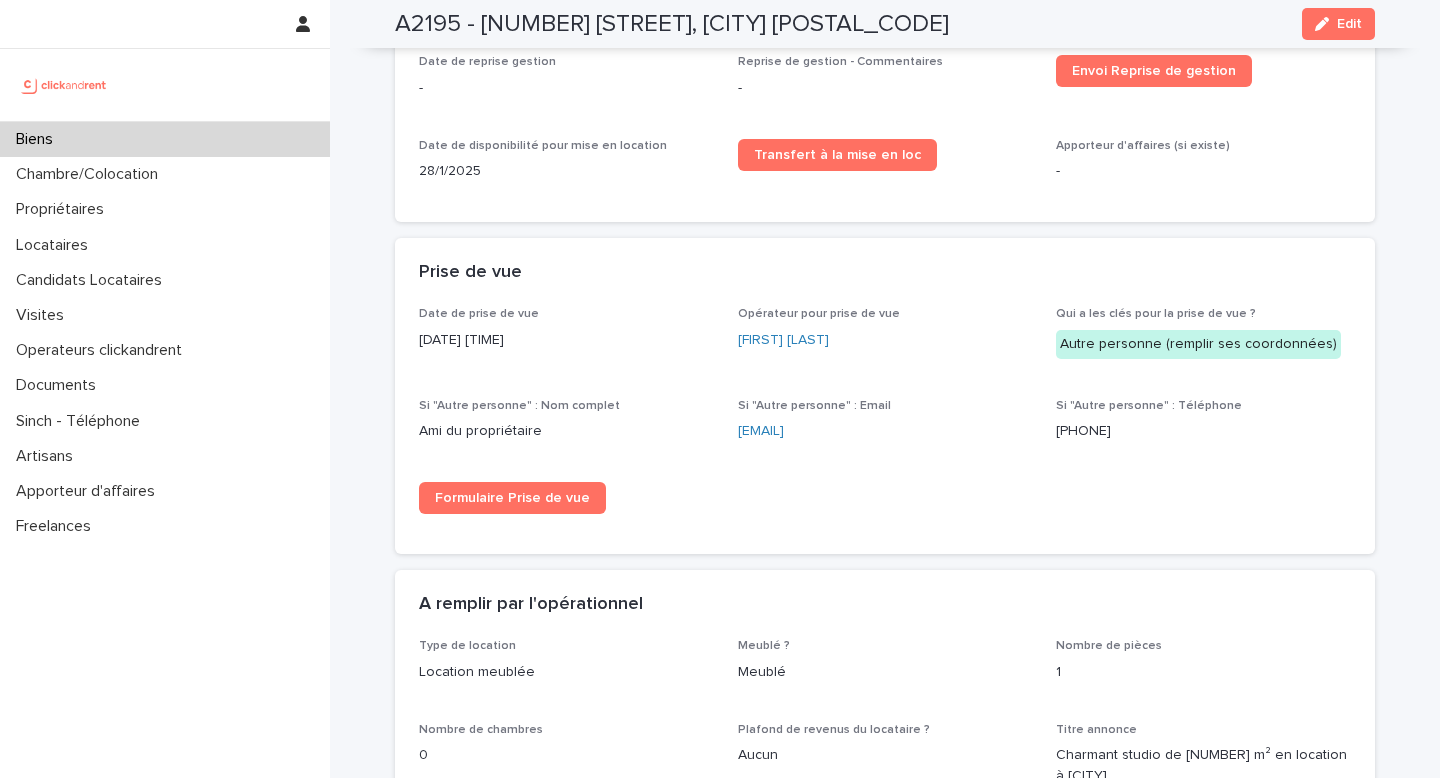 click on "Biens" at bounding box center (165, 139) 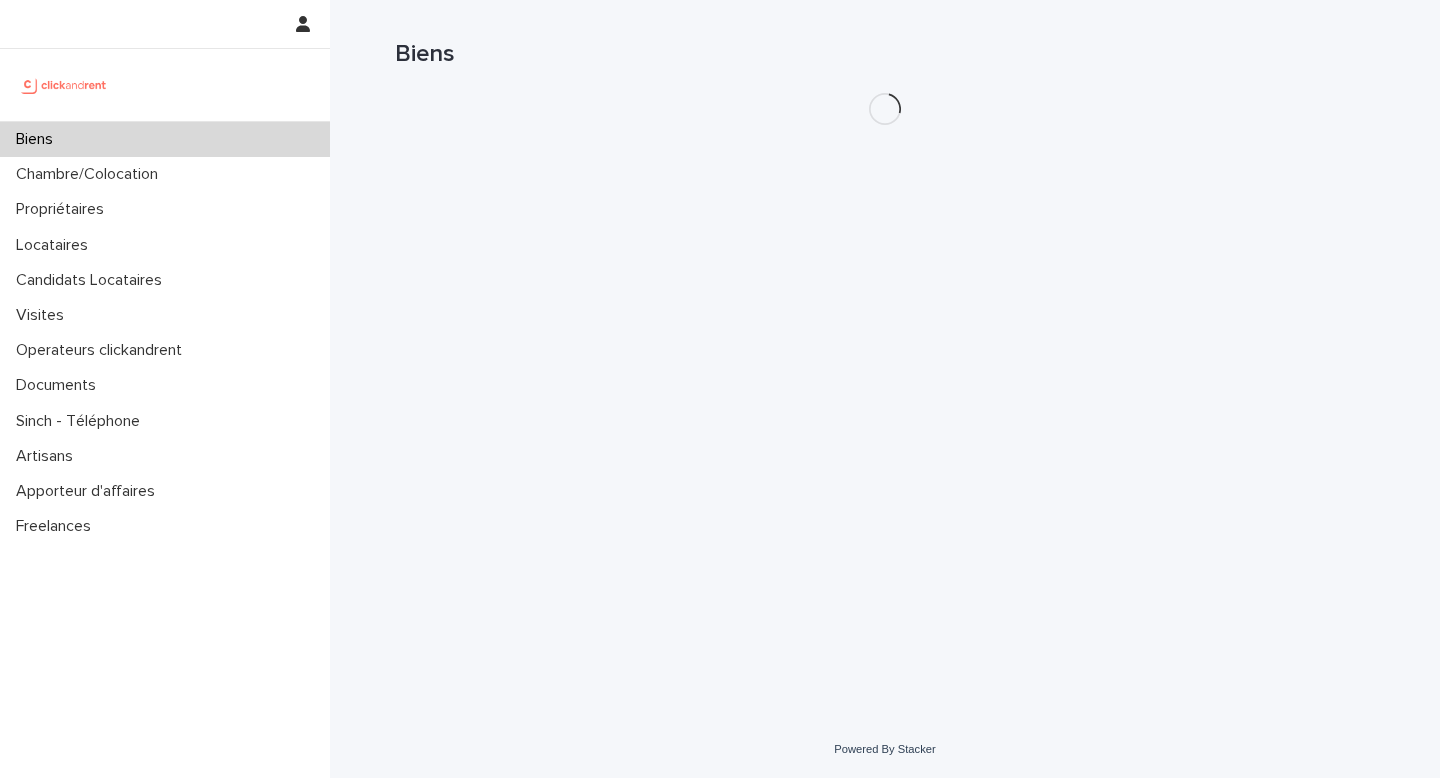 scroll, scrollTop: 0, scrollLeft: 0, axis: both 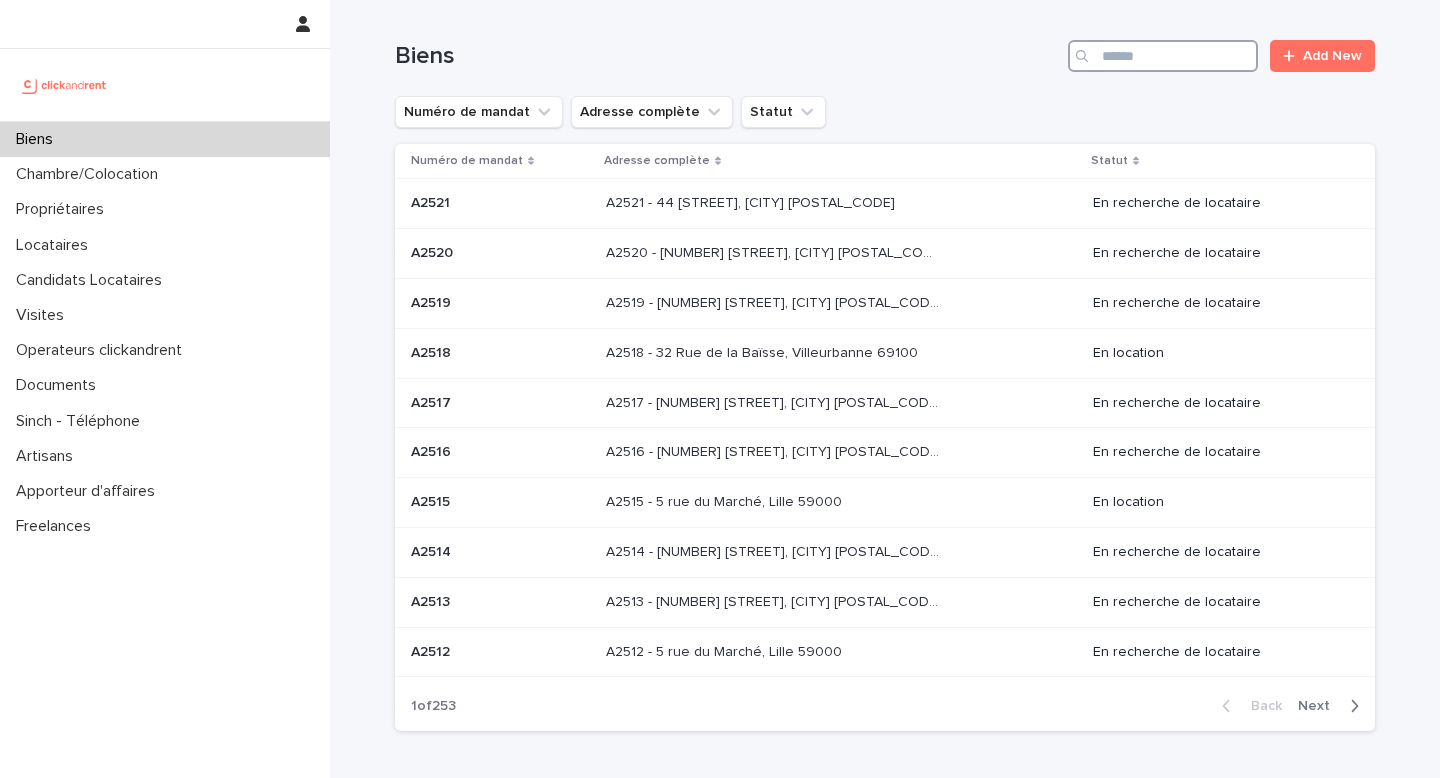 click at bounding box center (1163, 56) 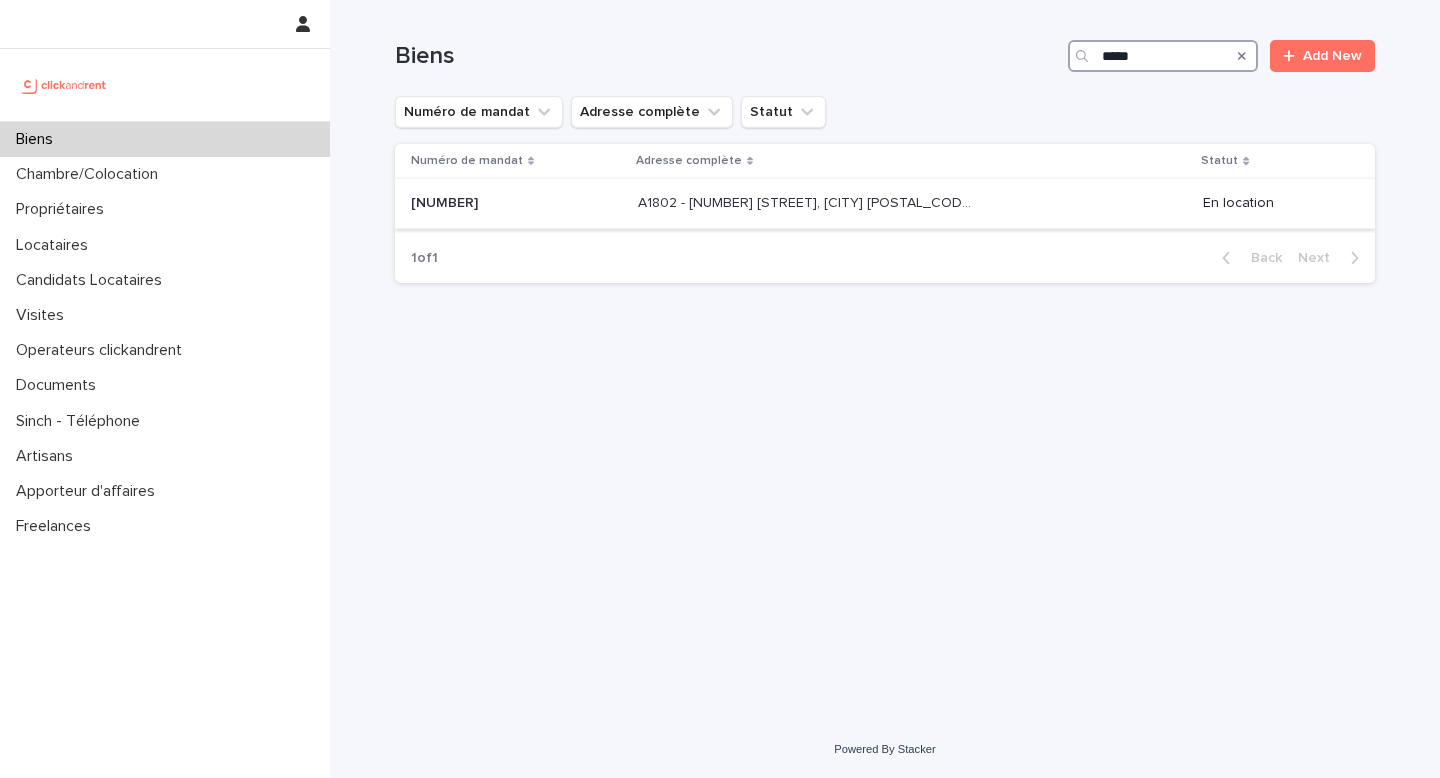 type on "*****" 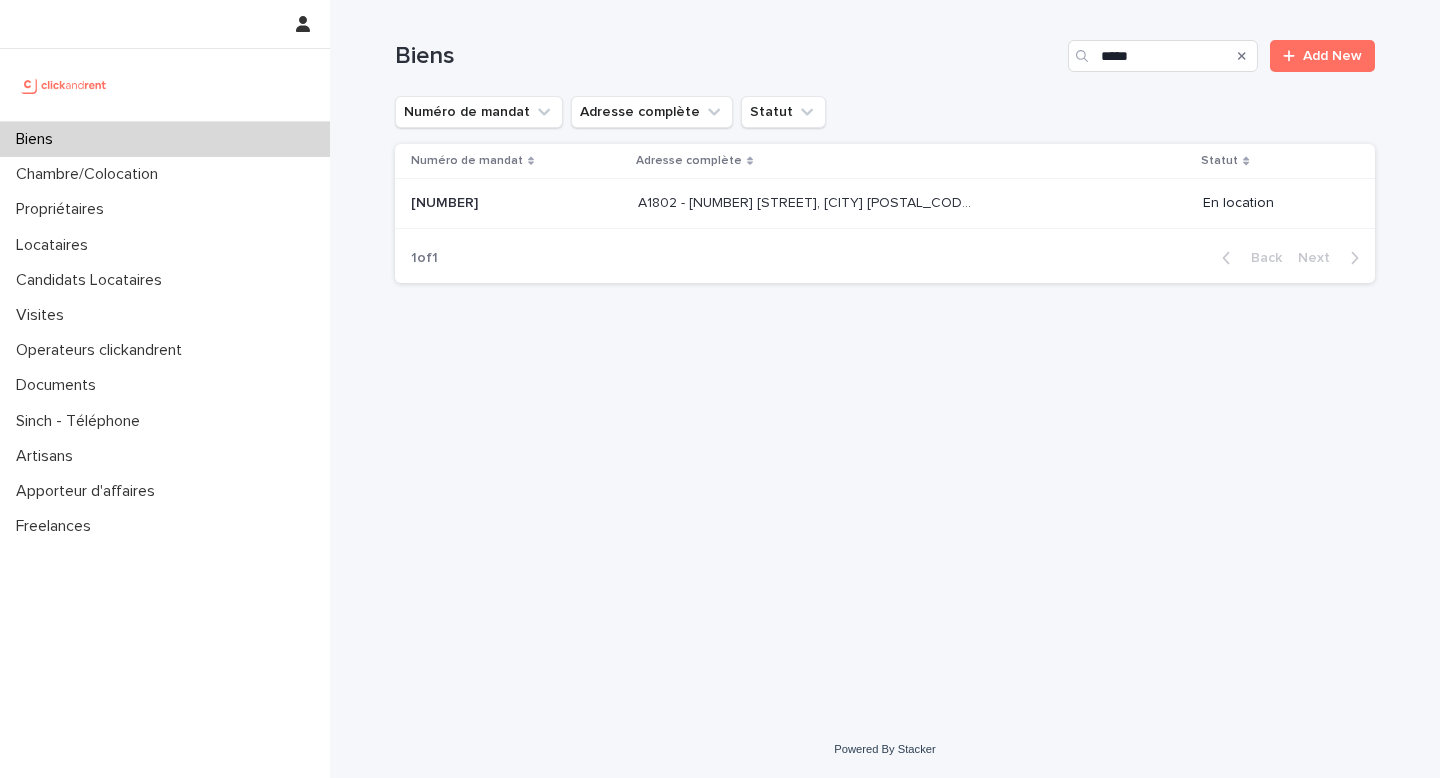 click on "A1802 - [NUMBER] [STREET], [CITY] [POSTAL_CODE]" at bounding box center (806, 201) 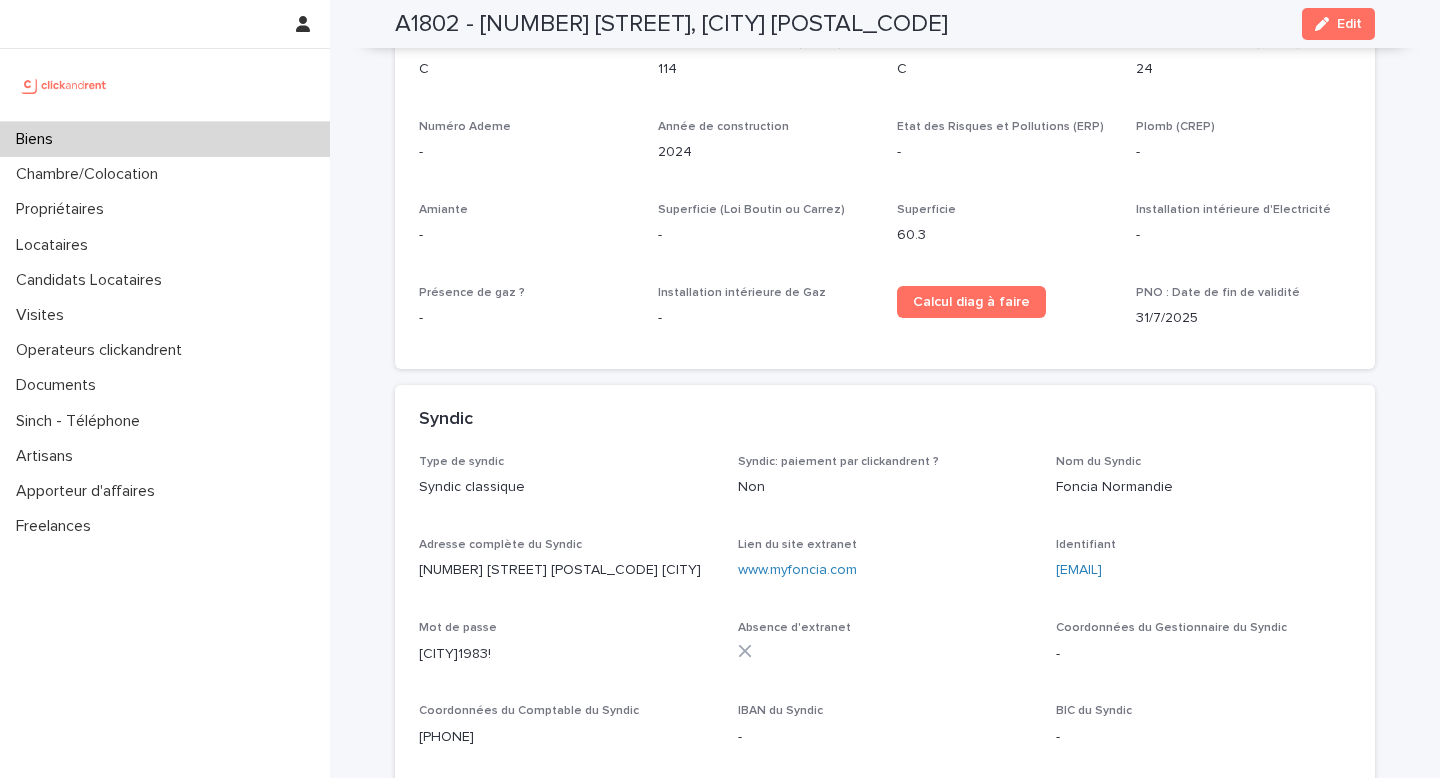 scroll, scrollTop: 7132, scrollLeft: 0, axis: vertical 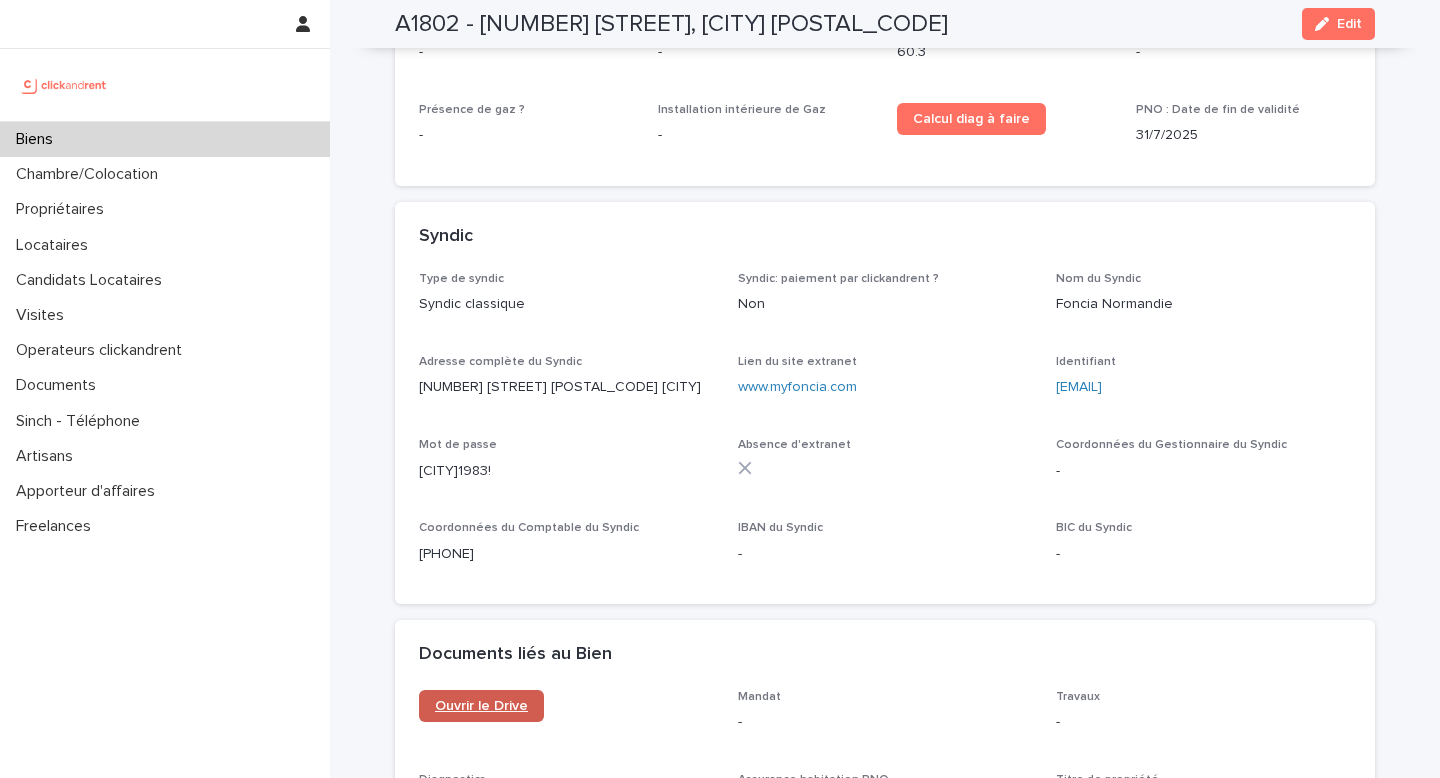 click on "Ouvrir le Drive" at bounding box center [481, 706] 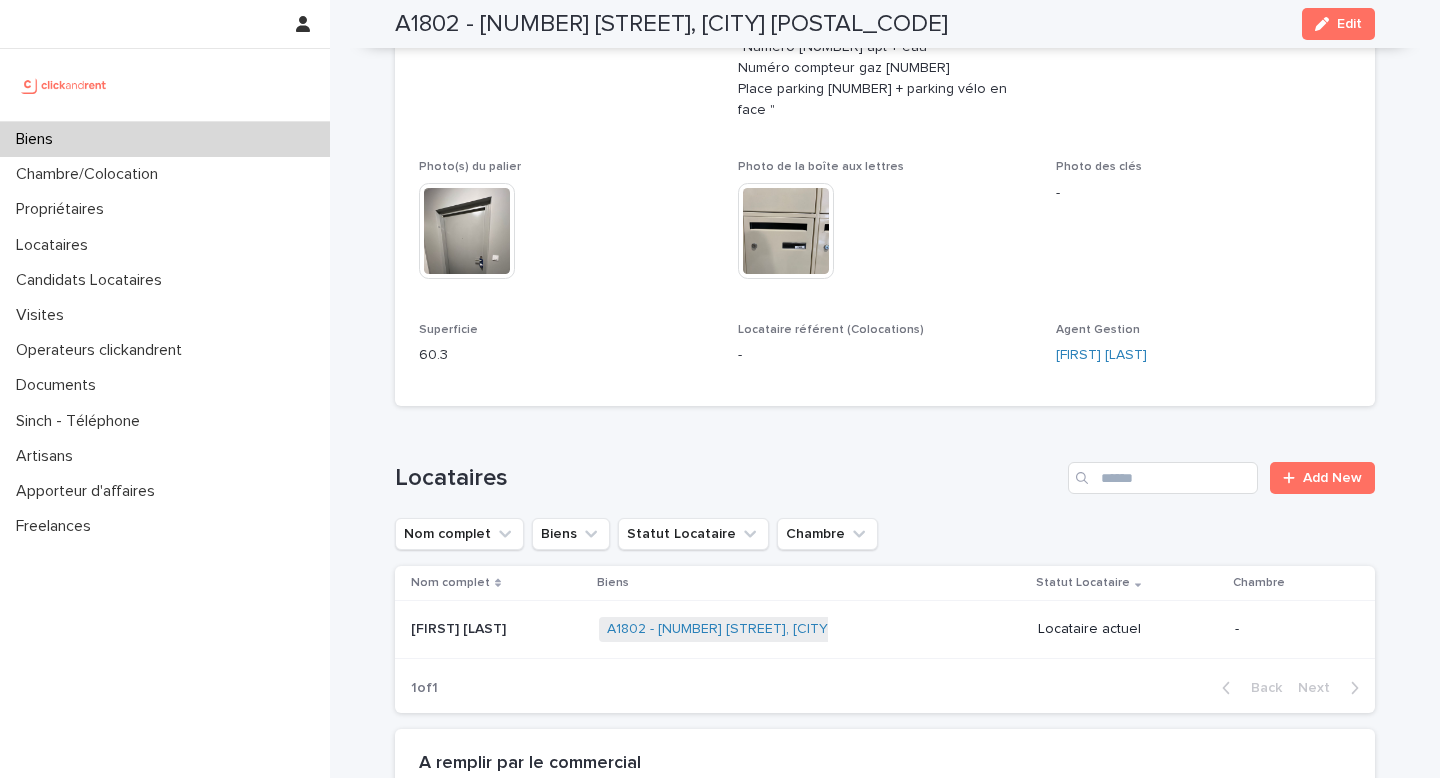 scroll, scrollTop: 1135, scrollLeft: 0, axis: vertical 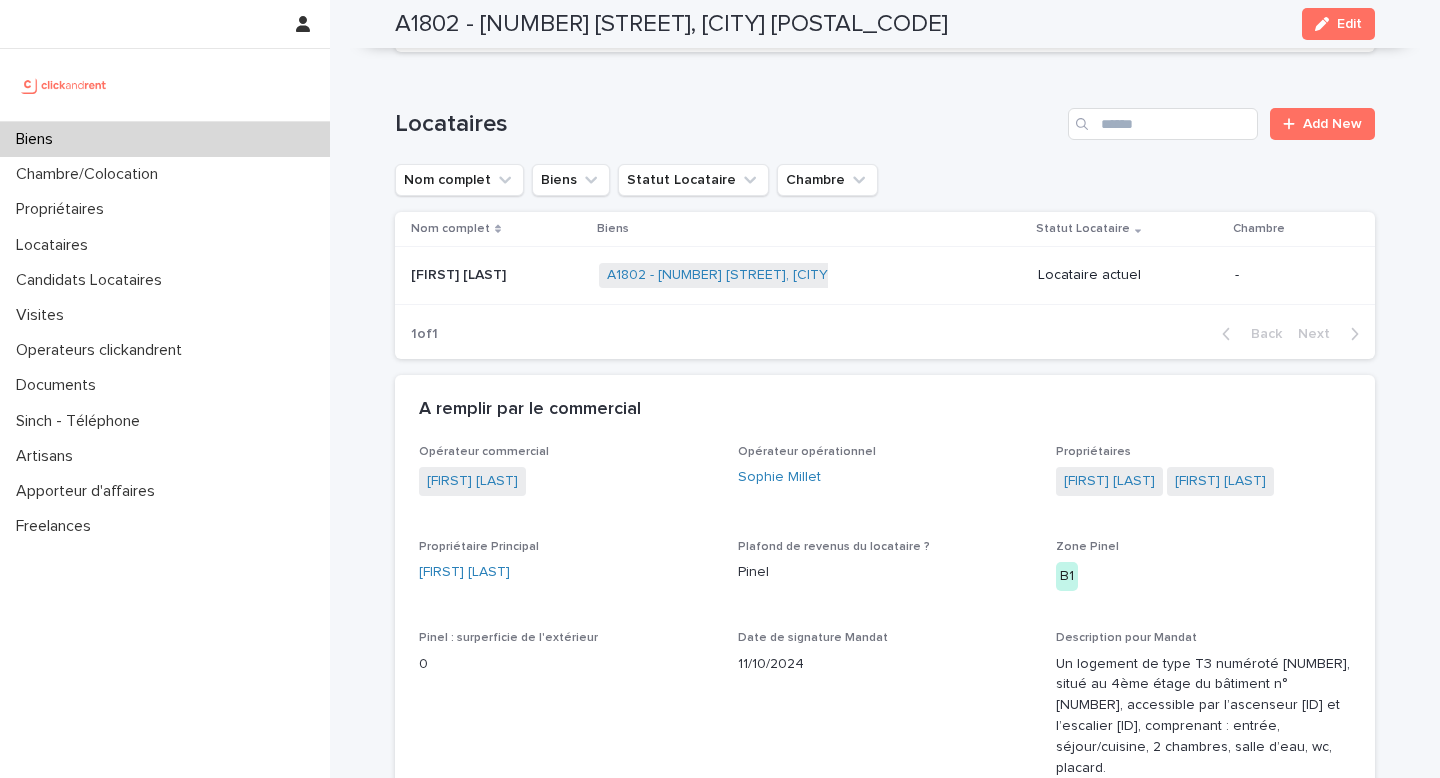 click on "[FIRST] [LAST] [FIRST] [LAST]" at bounding box center (493, 276) 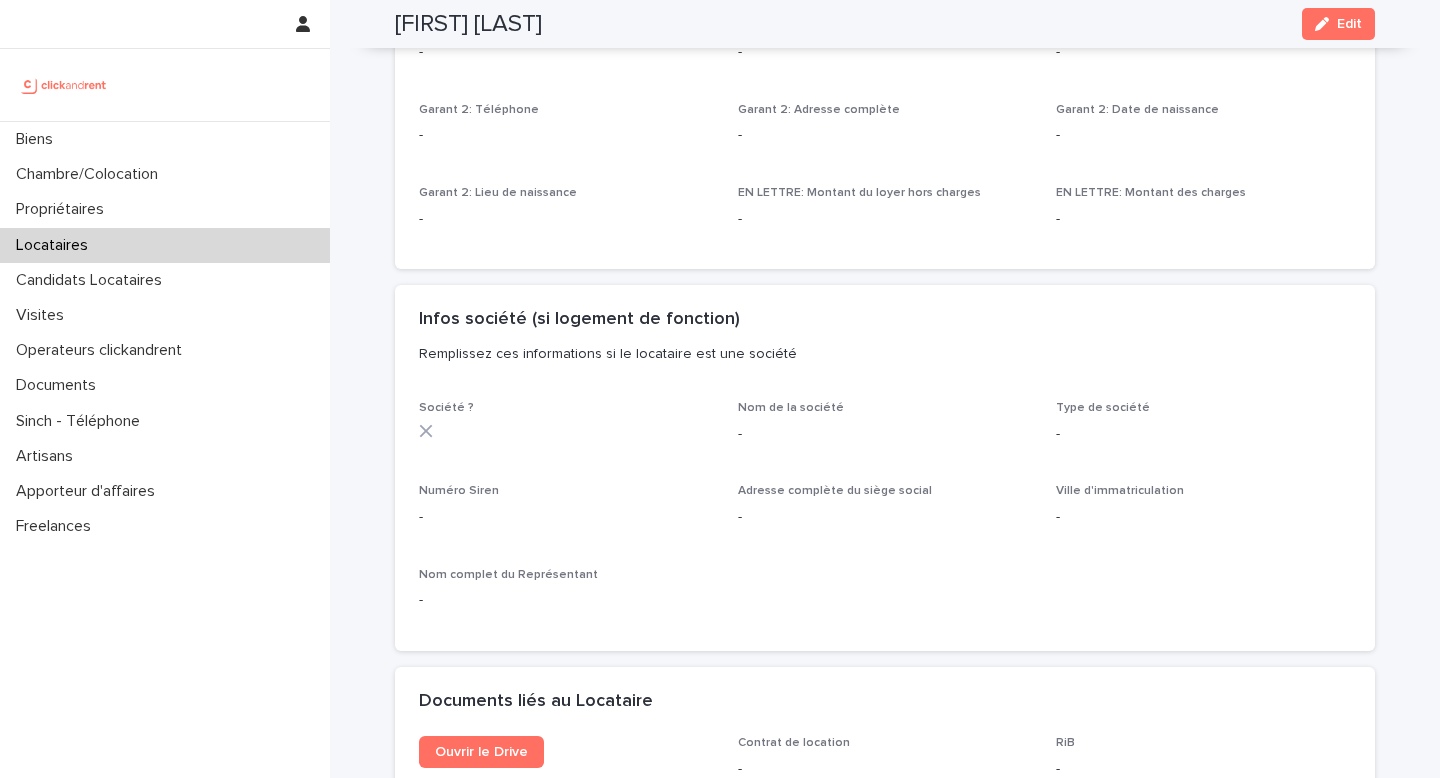 scroll, scrollTop: 1660, scrollLeft: 0, axis: vertical 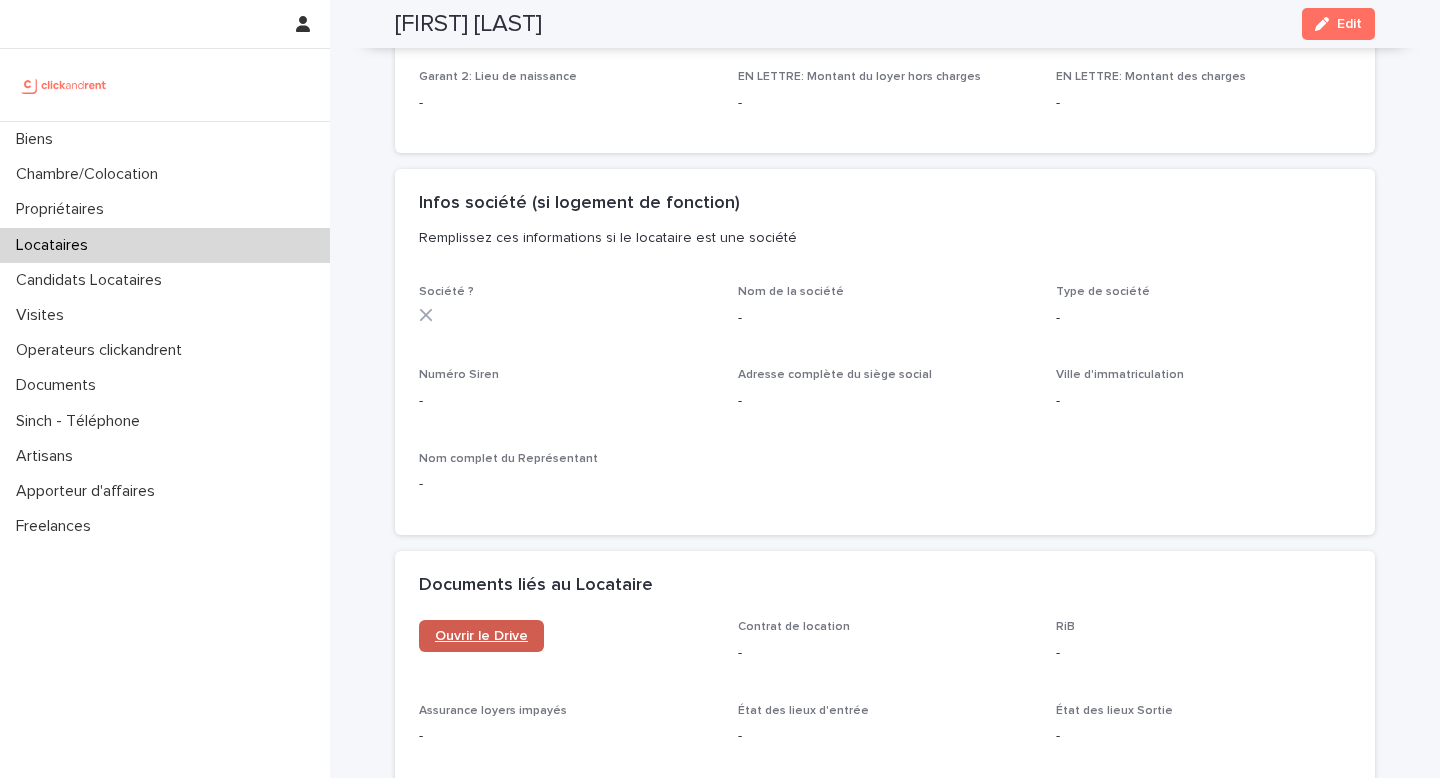 click on "Ouvrir le Drive" at bounding box center (481, 636) 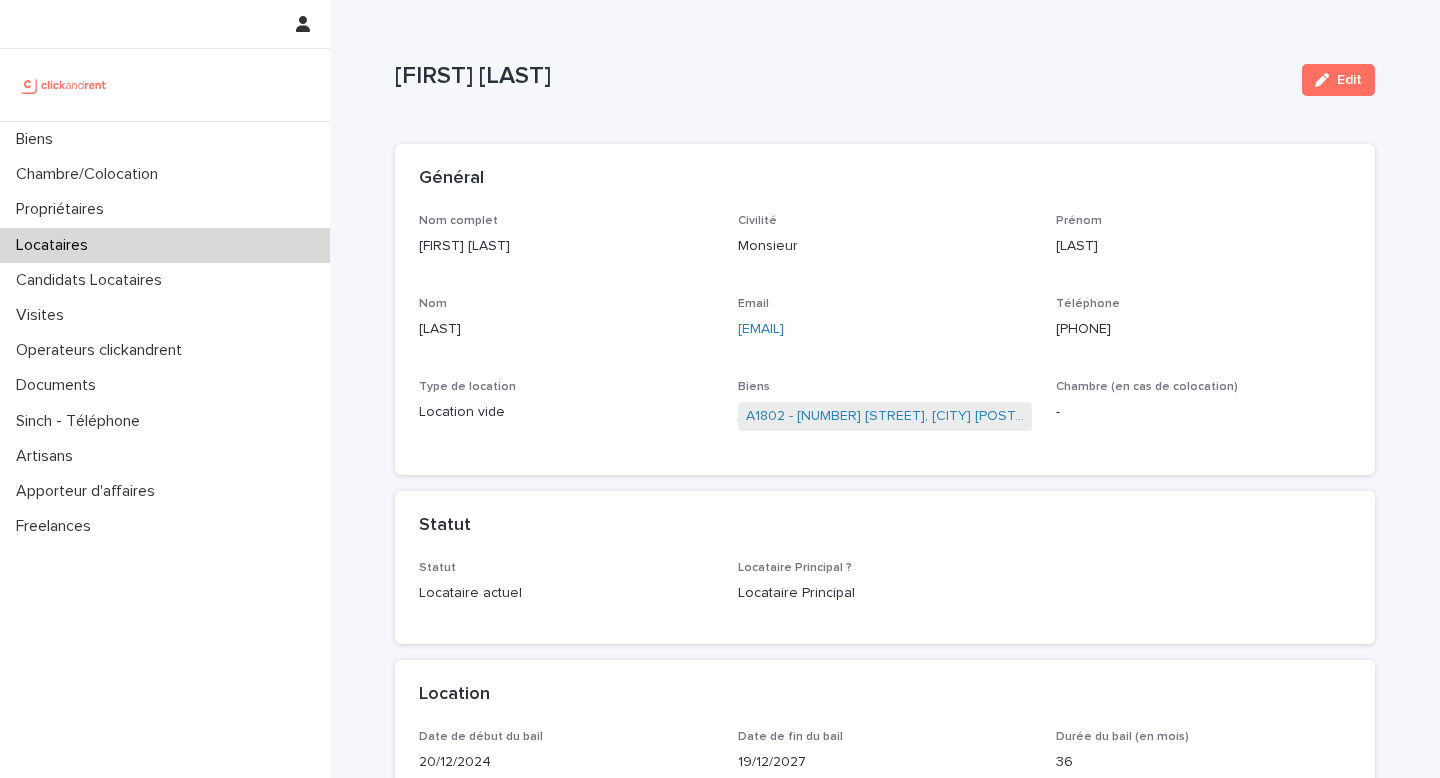 scroll, scrollTop: 1, scrollLeft: 0, axis: vertical 